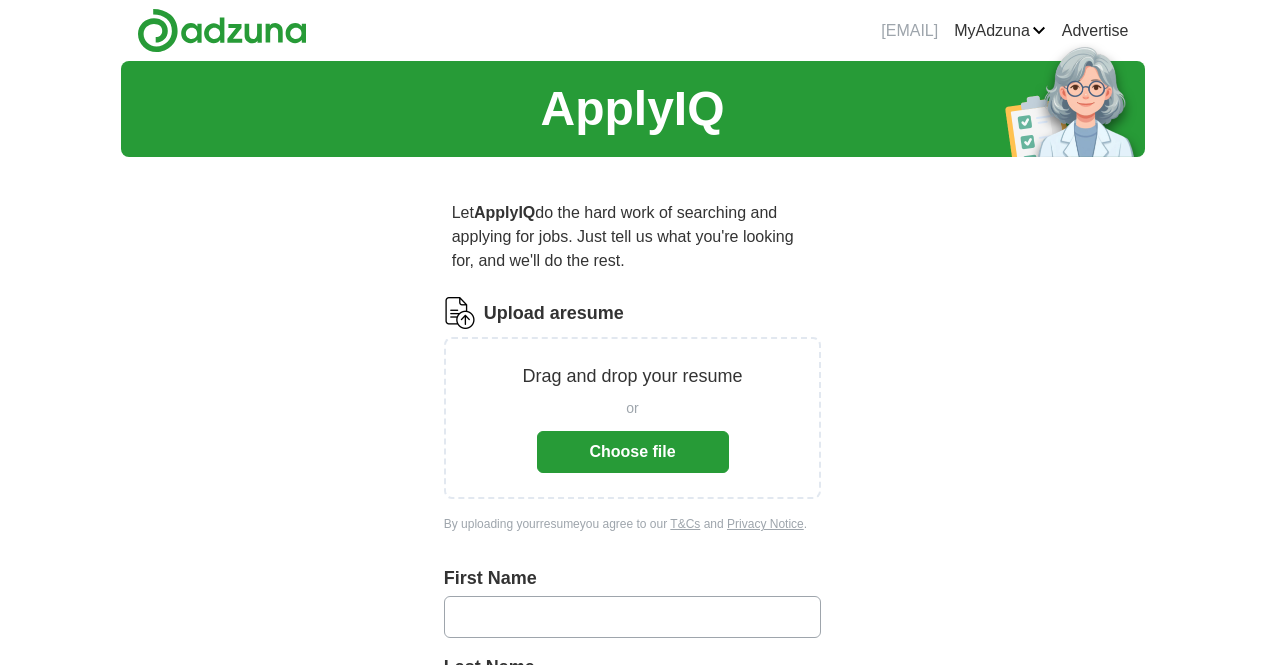scroll, scrollTop: 0, scrollLeft: 0, axis: both 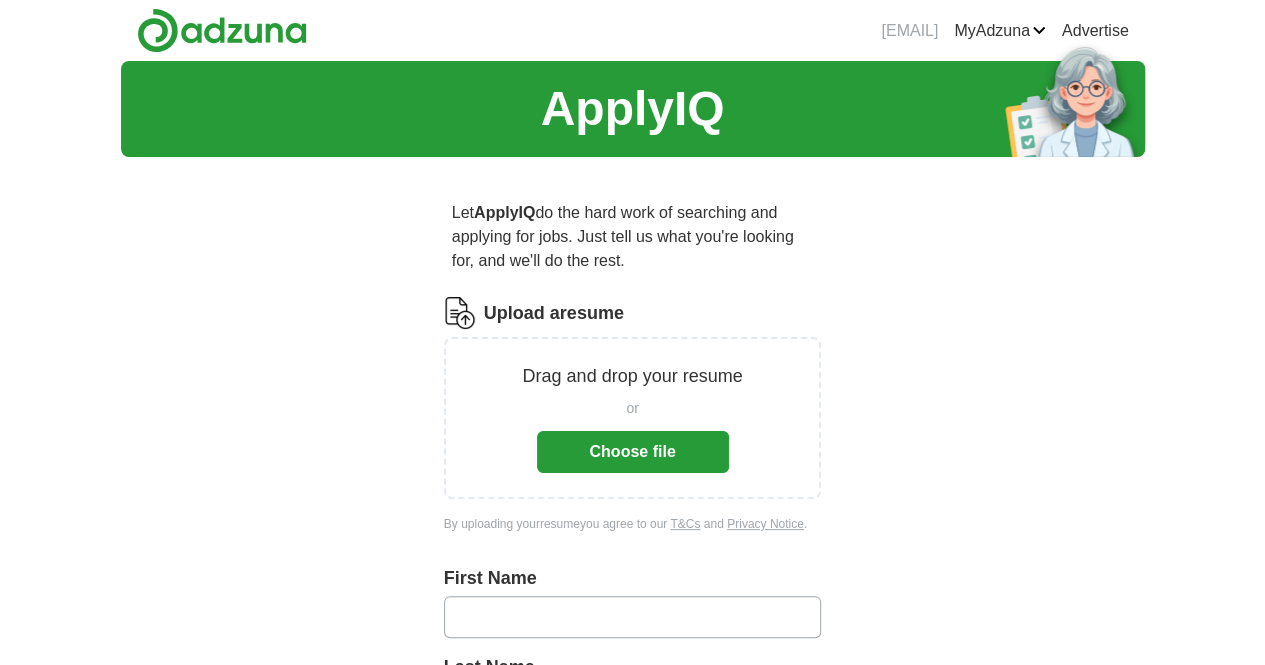 click on "Choose file" at bounding box center [633, 452] 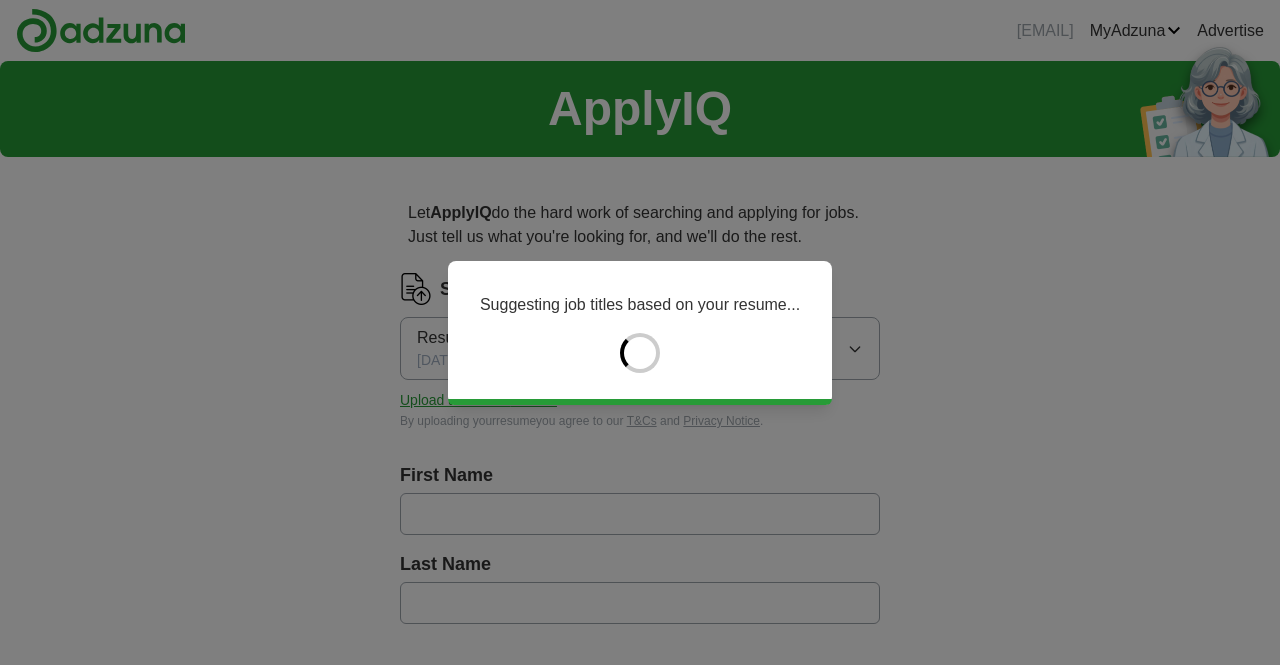 type on "*****" 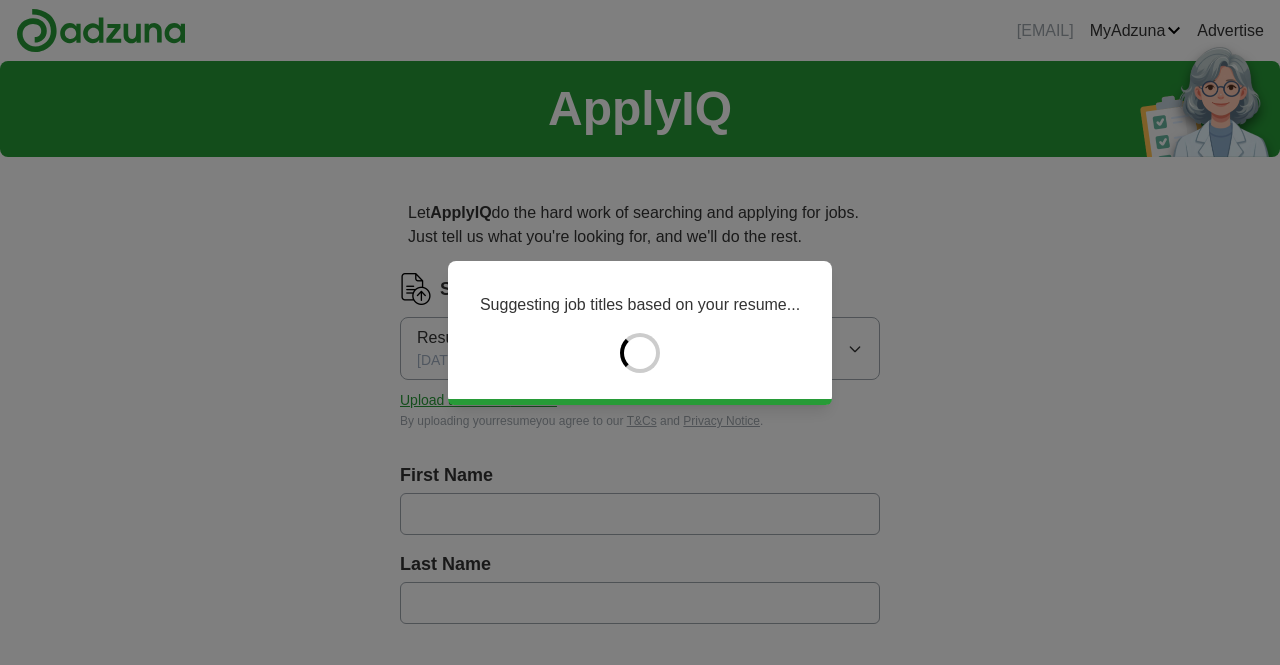 type on "*********" 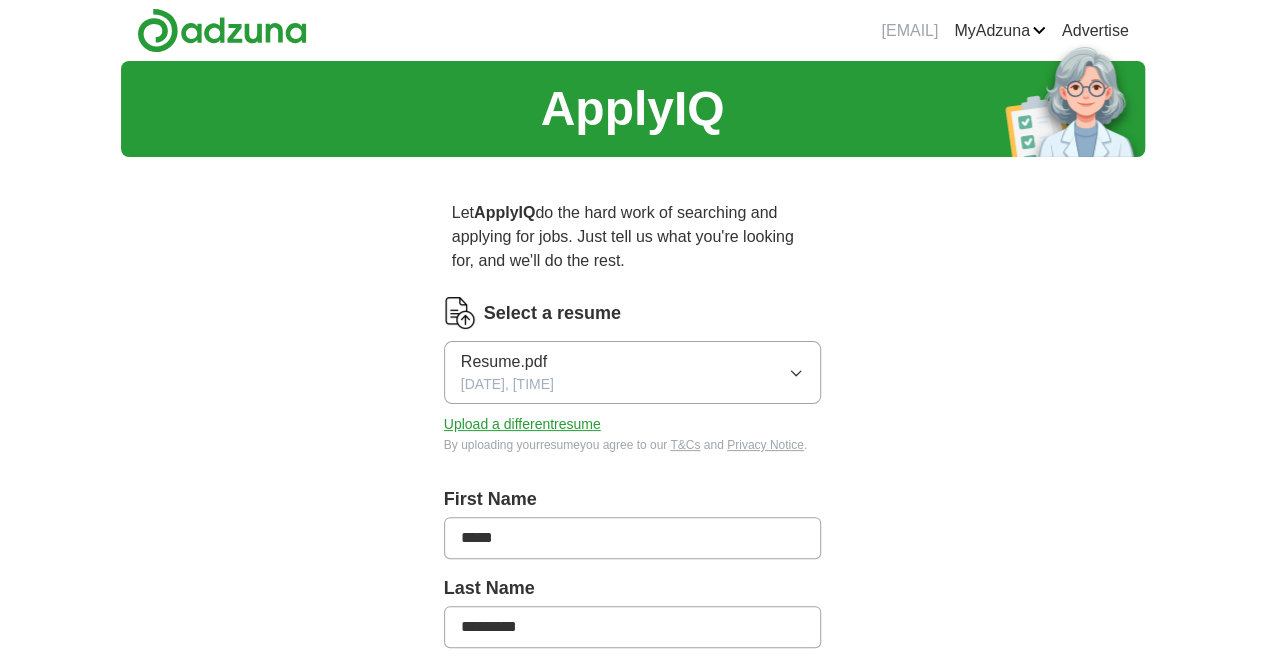 click on "*****" at bounding box center (633, 538) 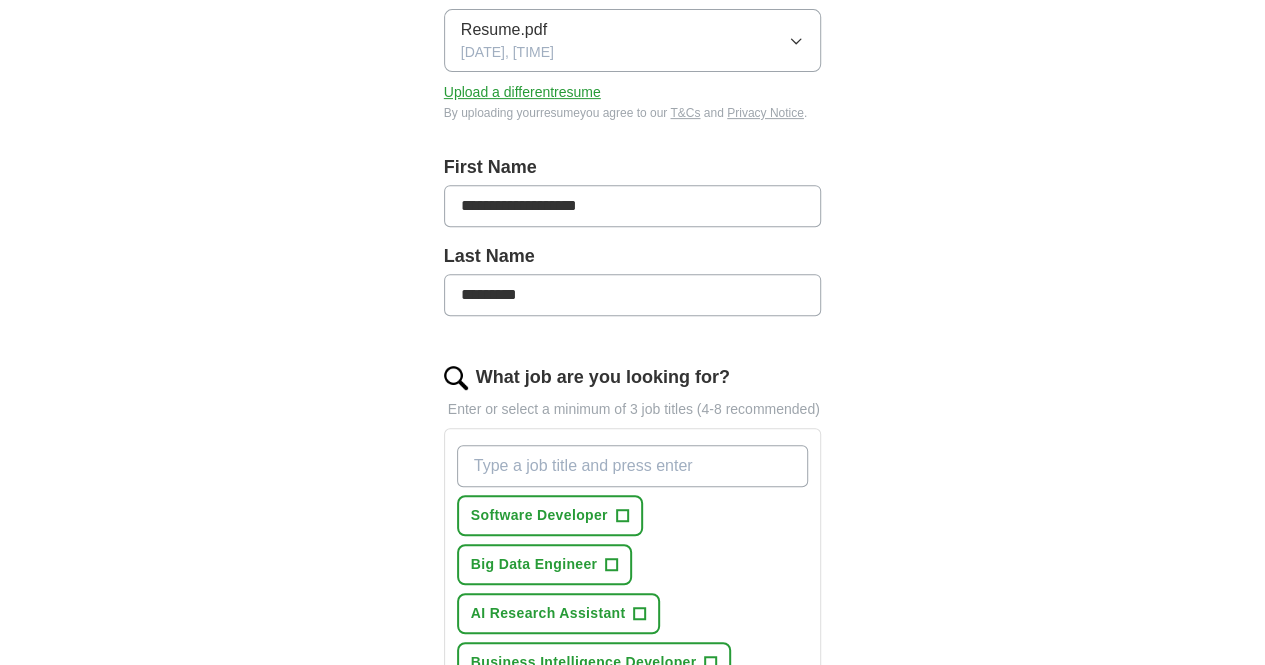 scroll, scrollTop: 336, scrollLeft: 0, axis: vertical 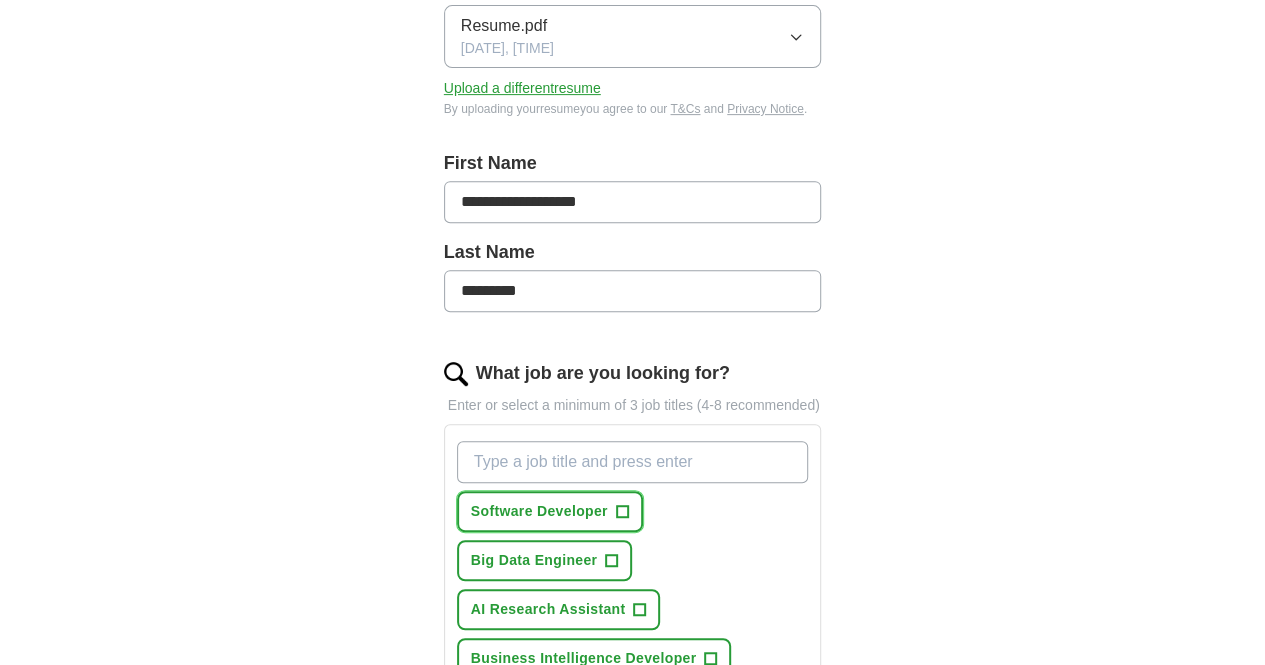 click on "+" at bounding box center (622, 512) 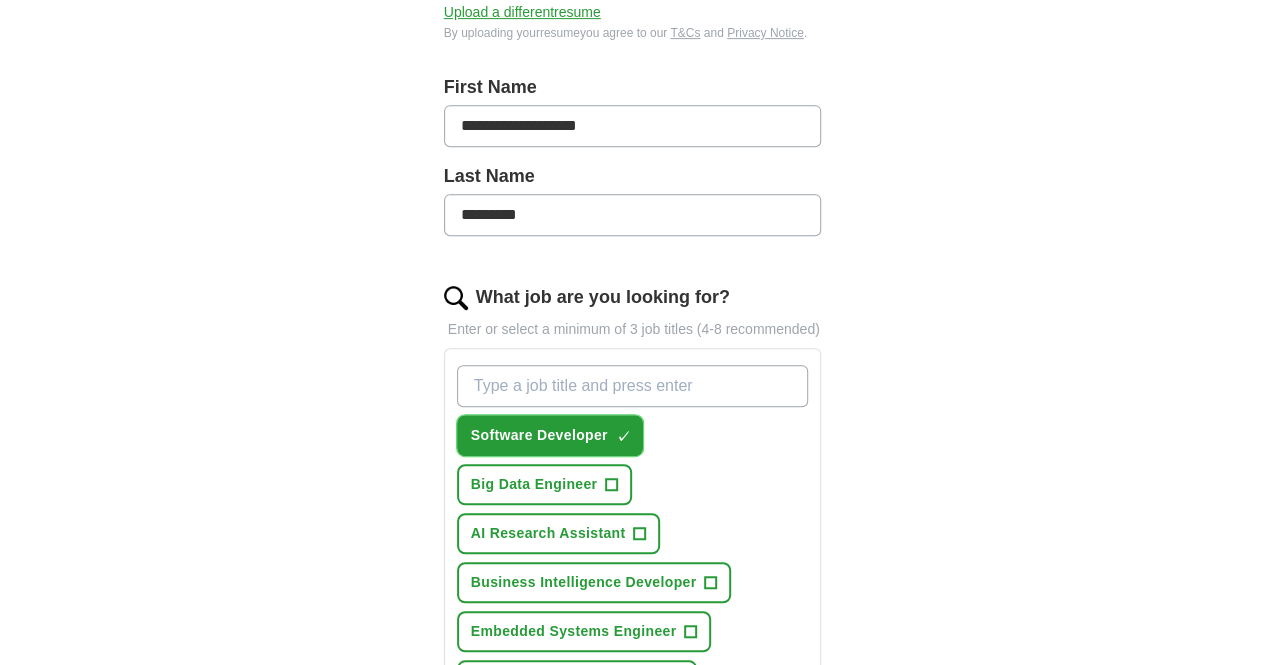scroll, scrollTop: 419, scrollLeft: 0, axis: vertical 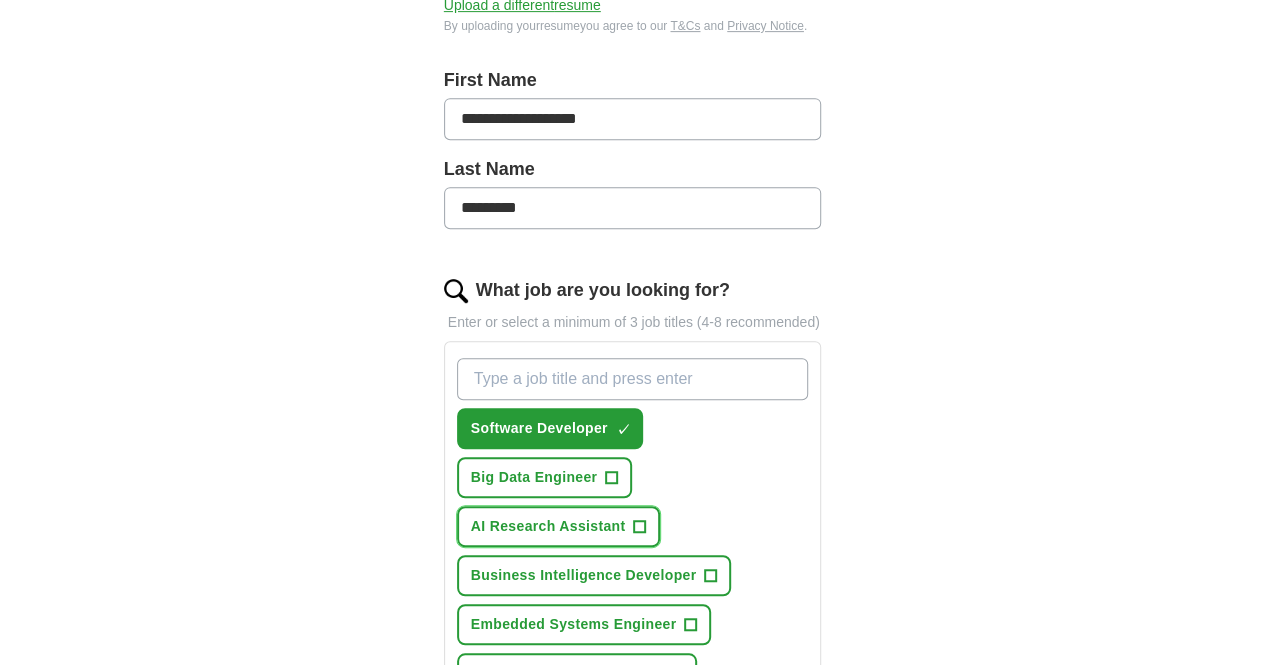 click on "+" at bounding box center (640, 527) 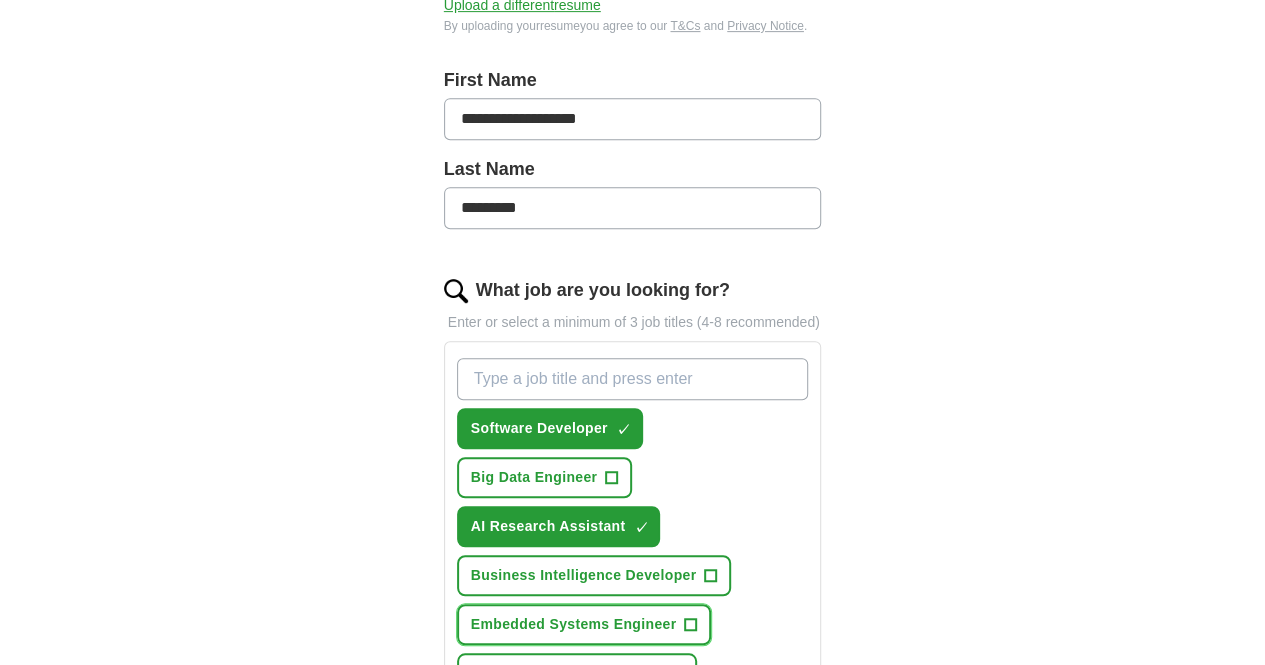 click on "Embedded Systems Engineer +" at bounding box center (584, 624) 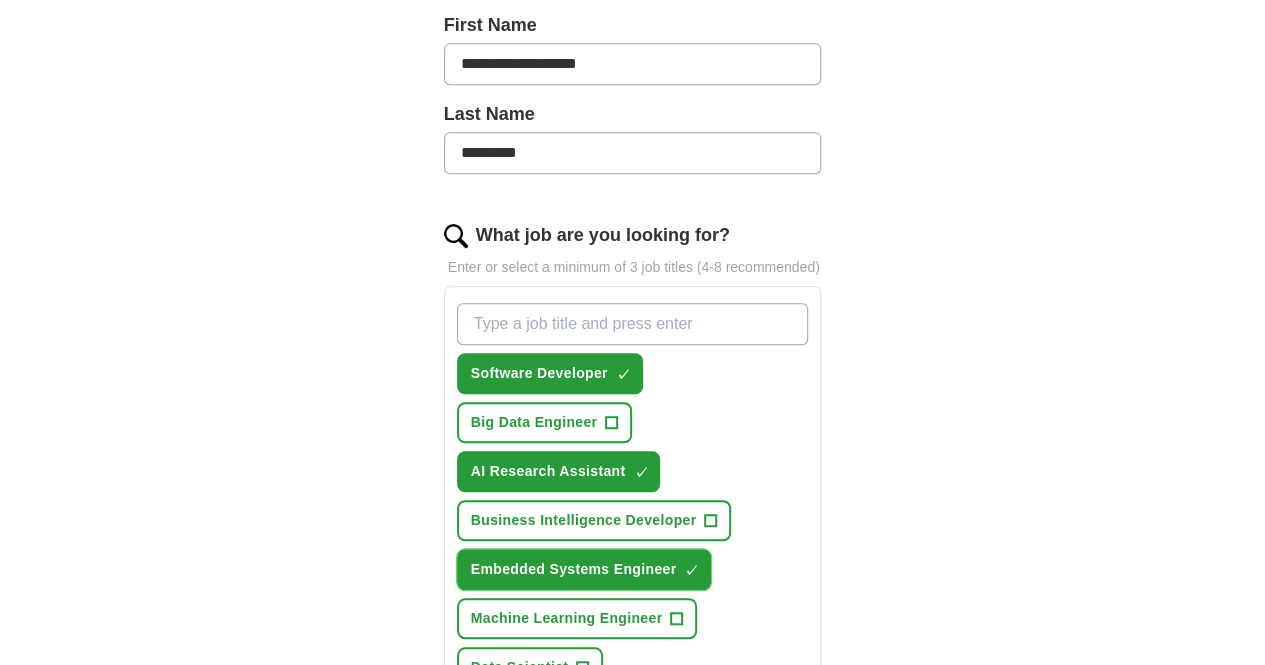 scroll, scrollTop: 475, scrollLeft: 0, axis: vertical 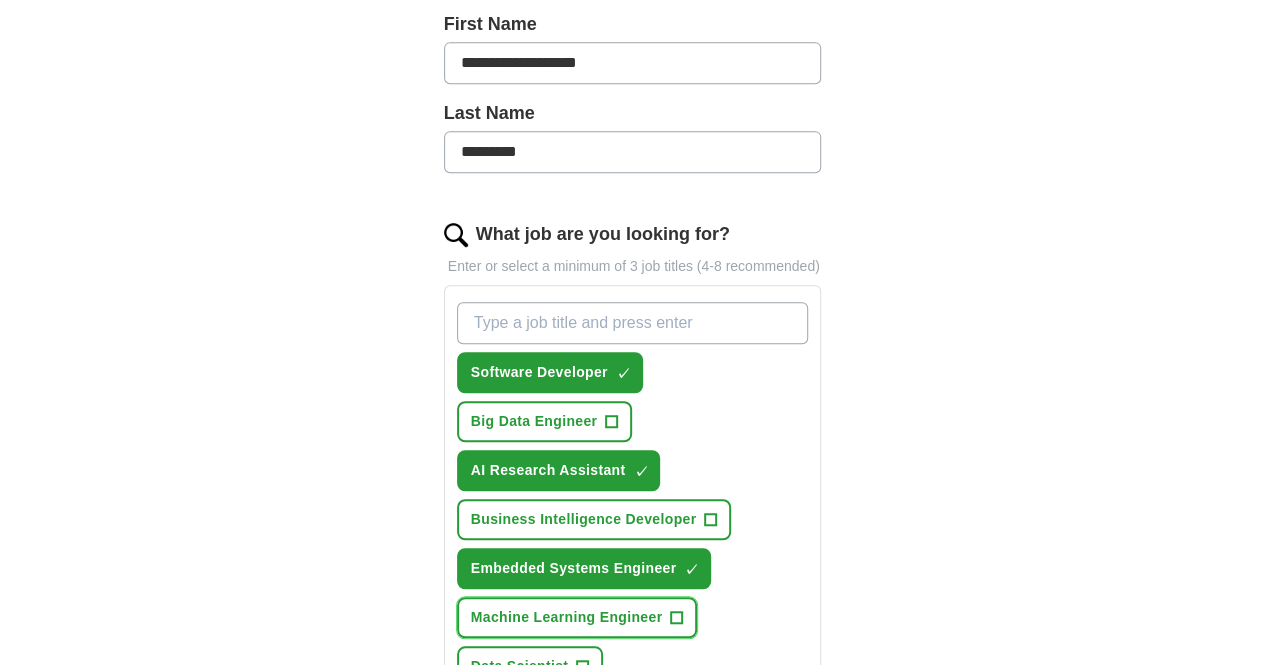 click on "+" at bounding box center [677, 618] 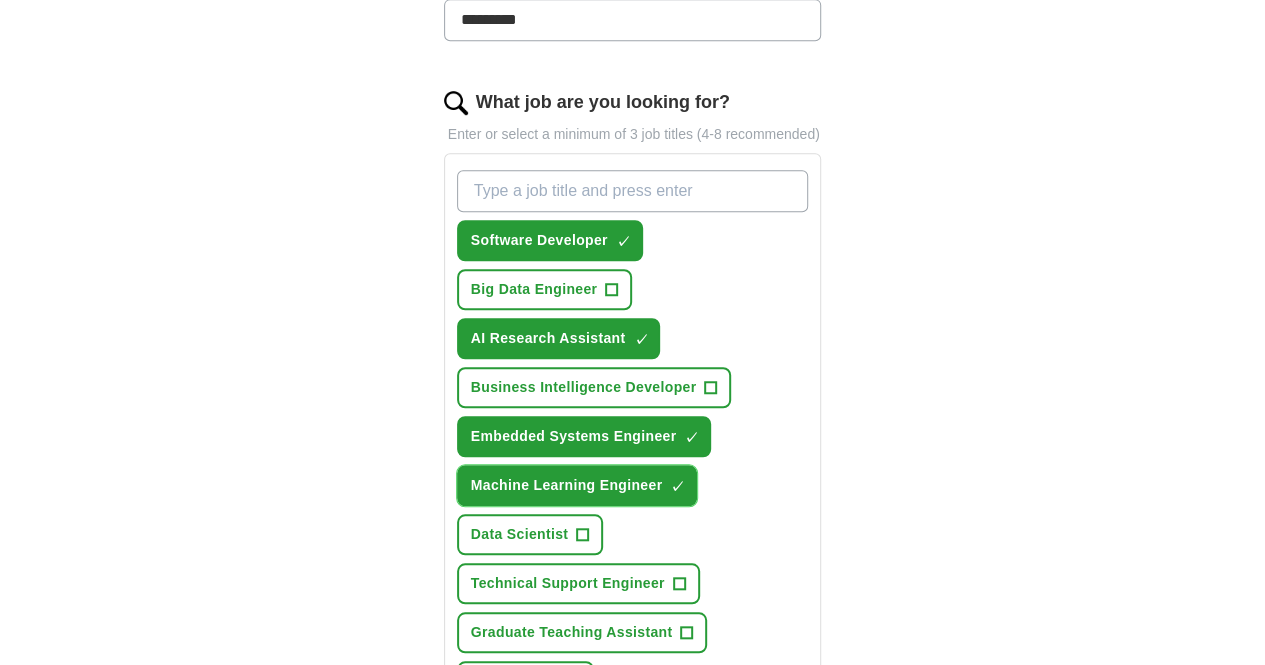 scroll, scrollTop: 617, scrollLeft: 0, axis: vertical 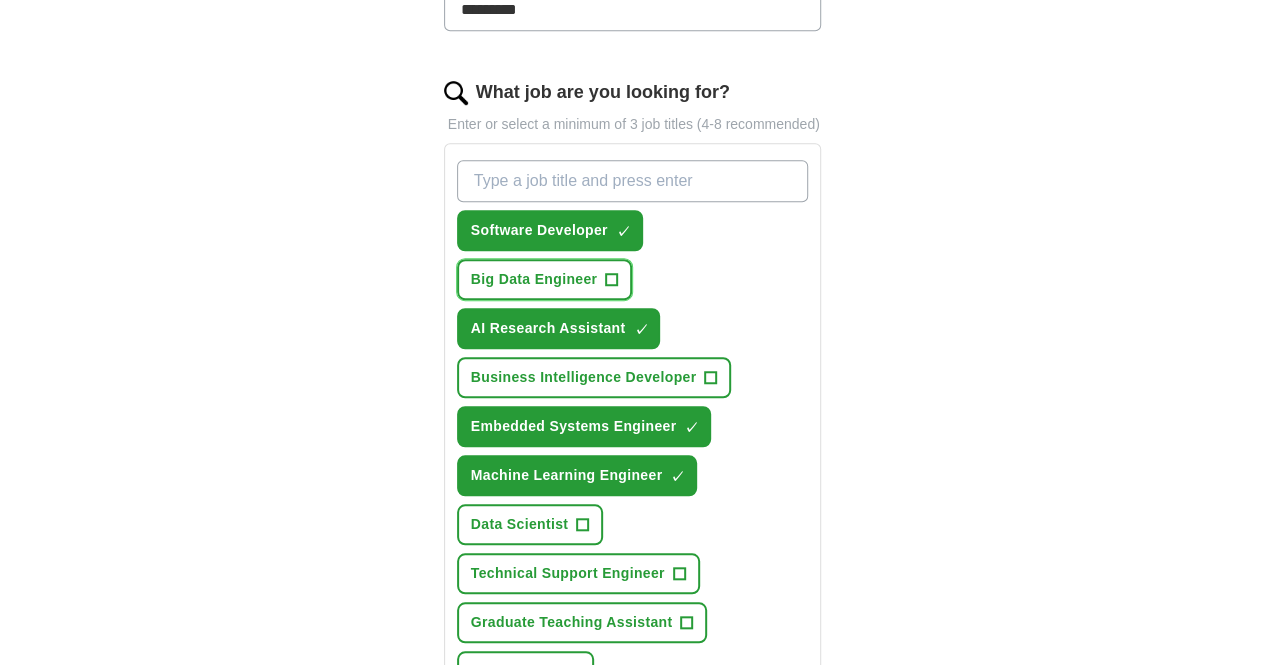 click on "+" at bounding box center (612, 280) 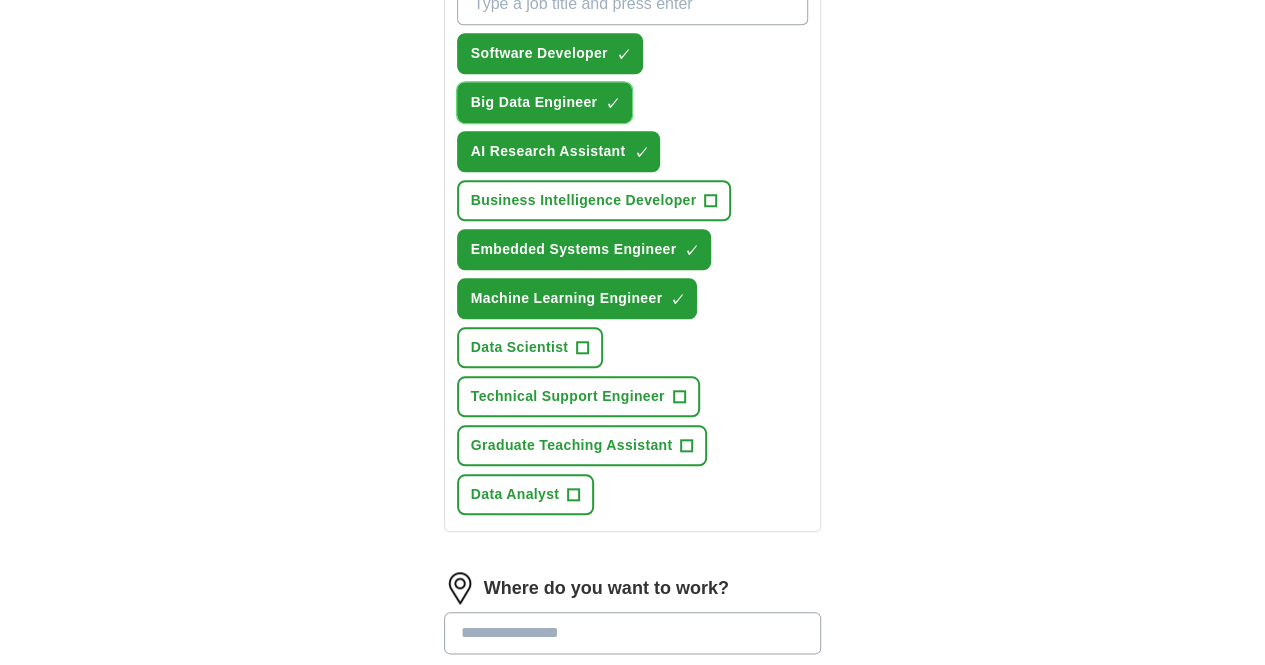 scroll, scrollTop: 747, scrollLeft: 0, axis: vertical 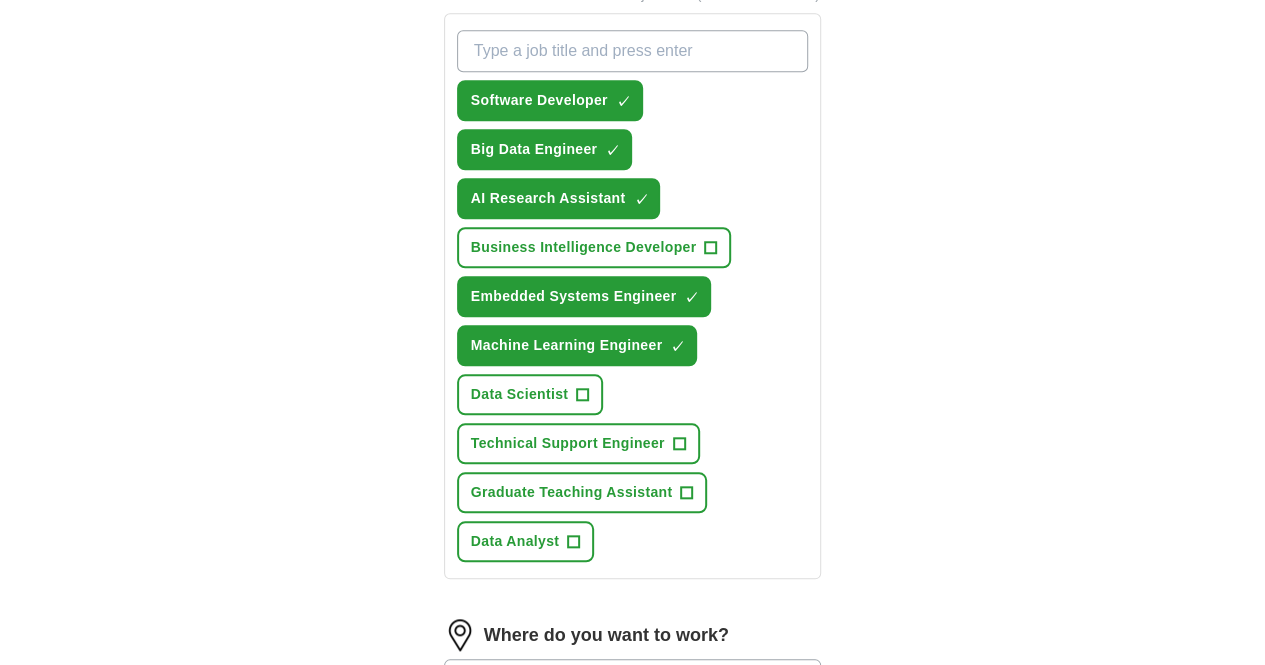 click at bounding box center [633, 680] 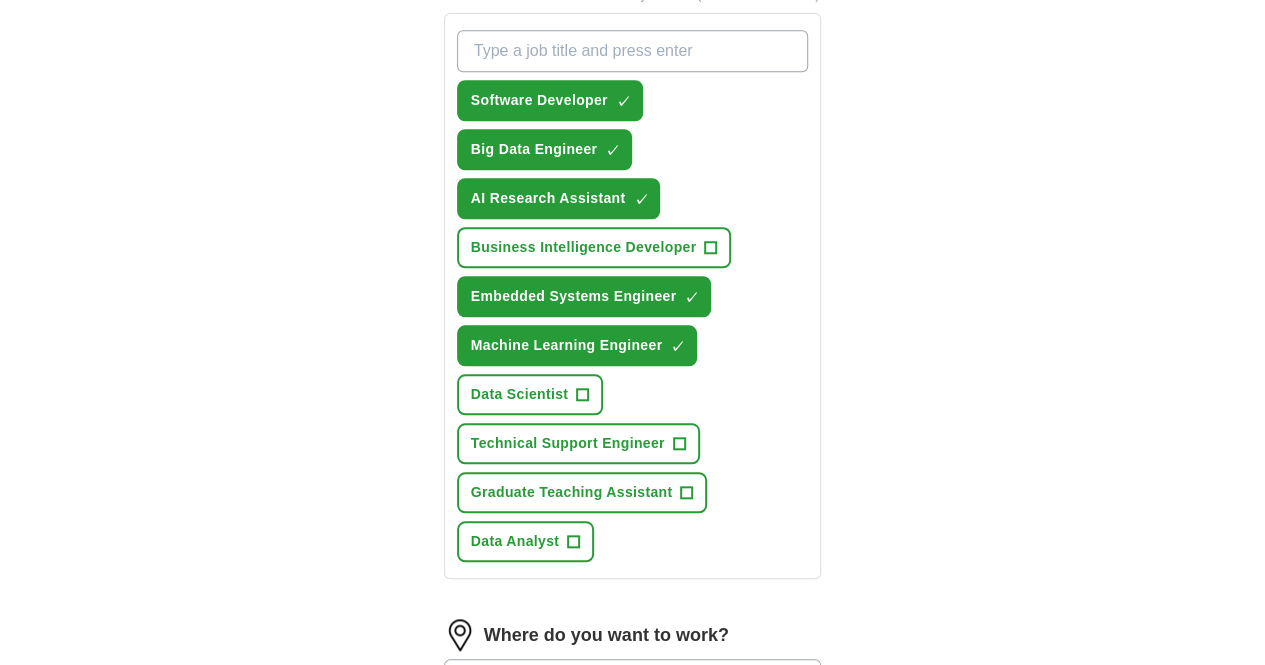 type on "******" 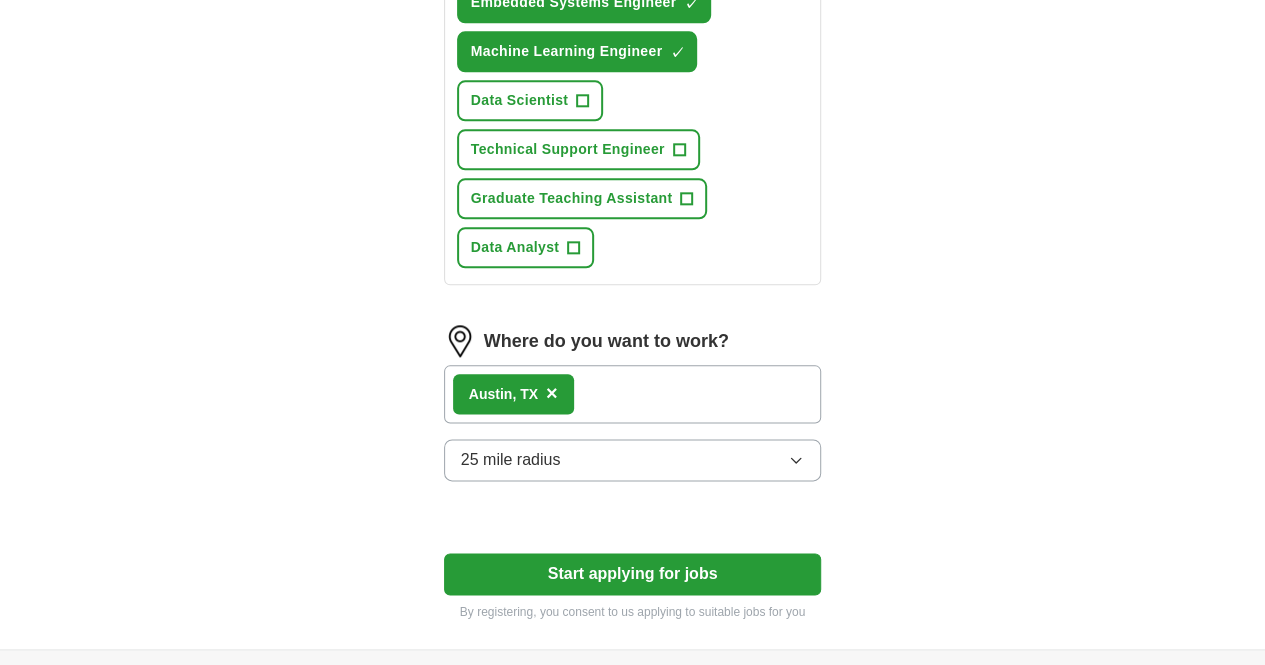 scroll, scrollTop: 1043, scrollLeft: 0, axis: vertical 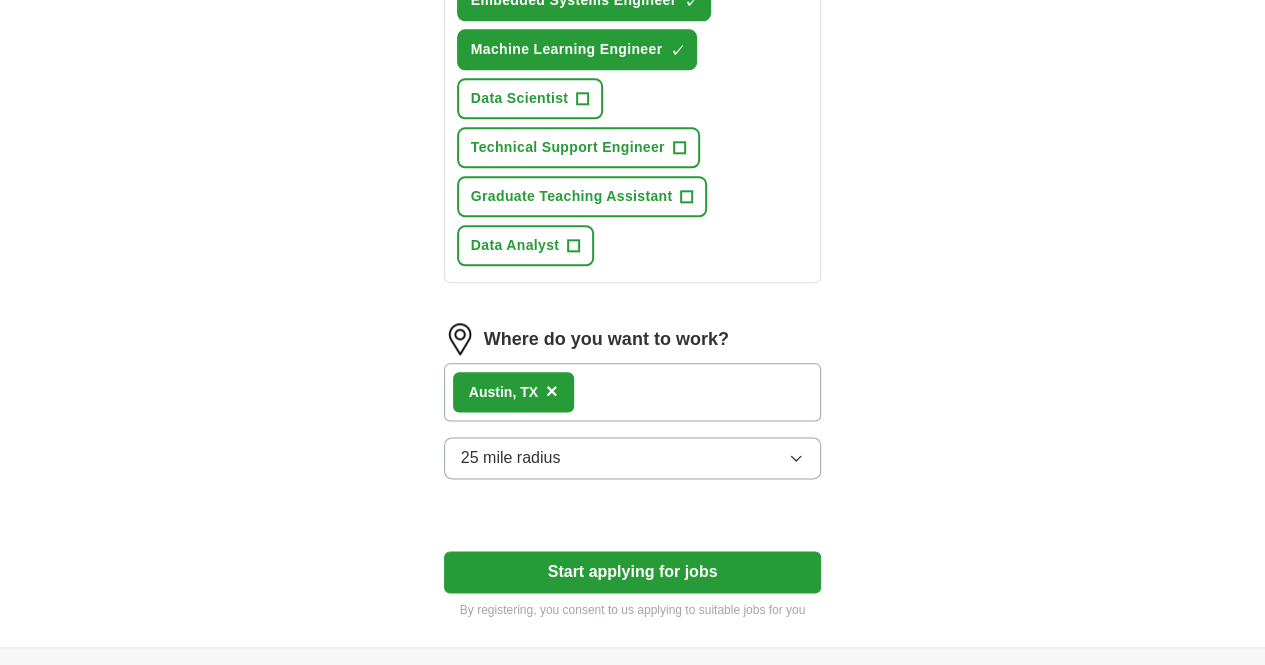 click on "Start applying for jobs" at bounding box center [633, 572] 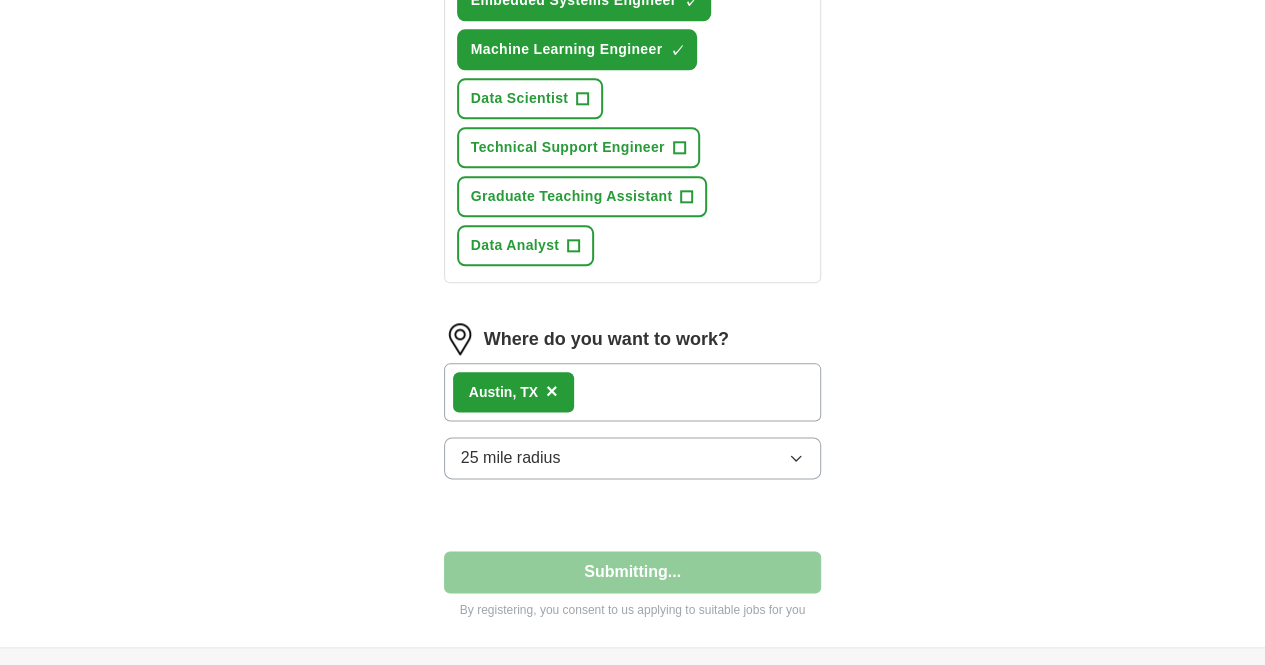 select on "**" 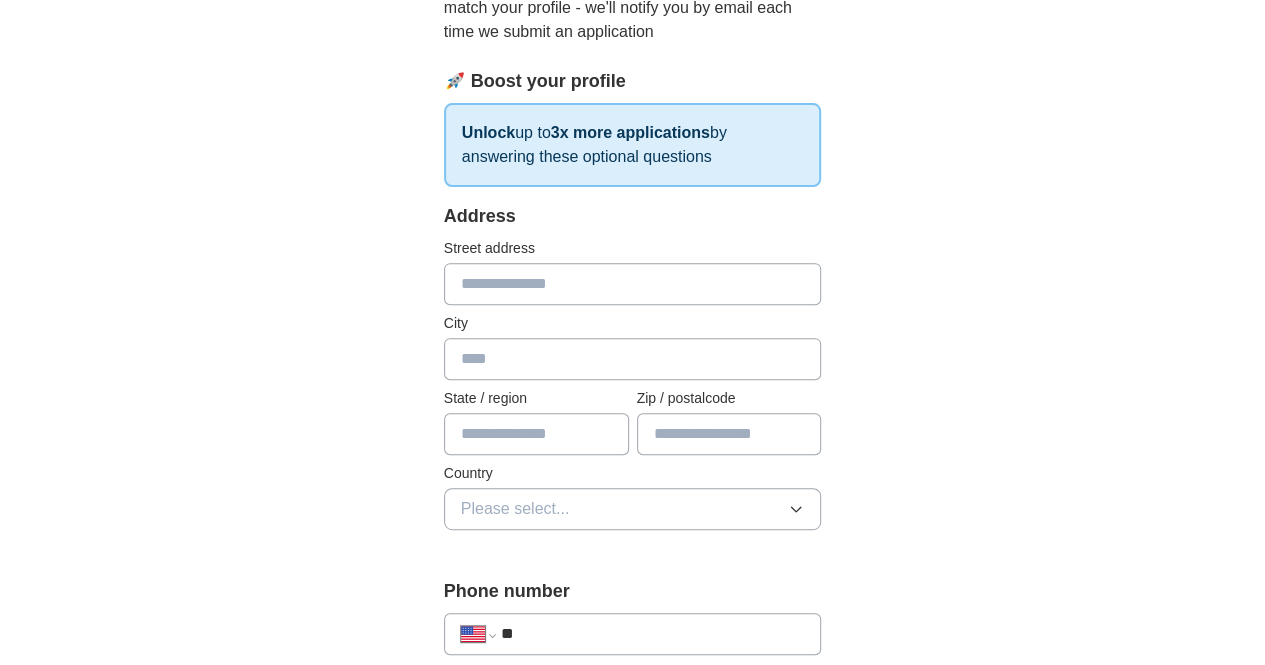 scroll, scrollTop: 0, scrollLeft: 0, axis: both 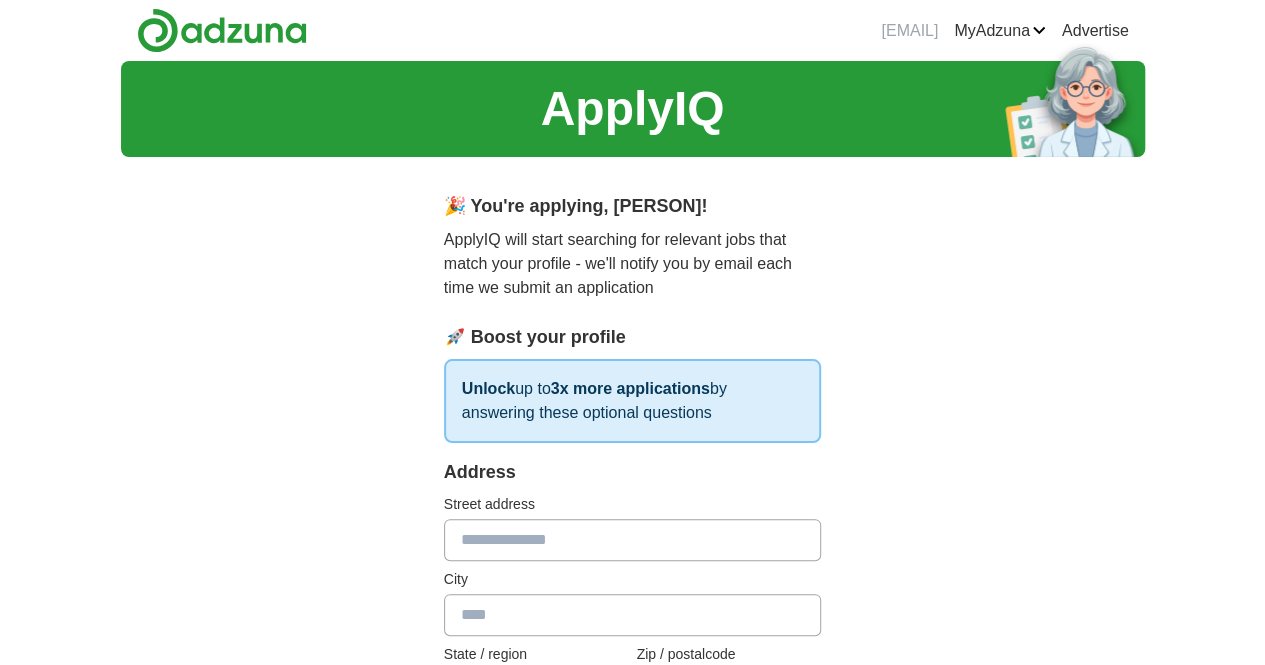 click at bounding box center (633, 540) 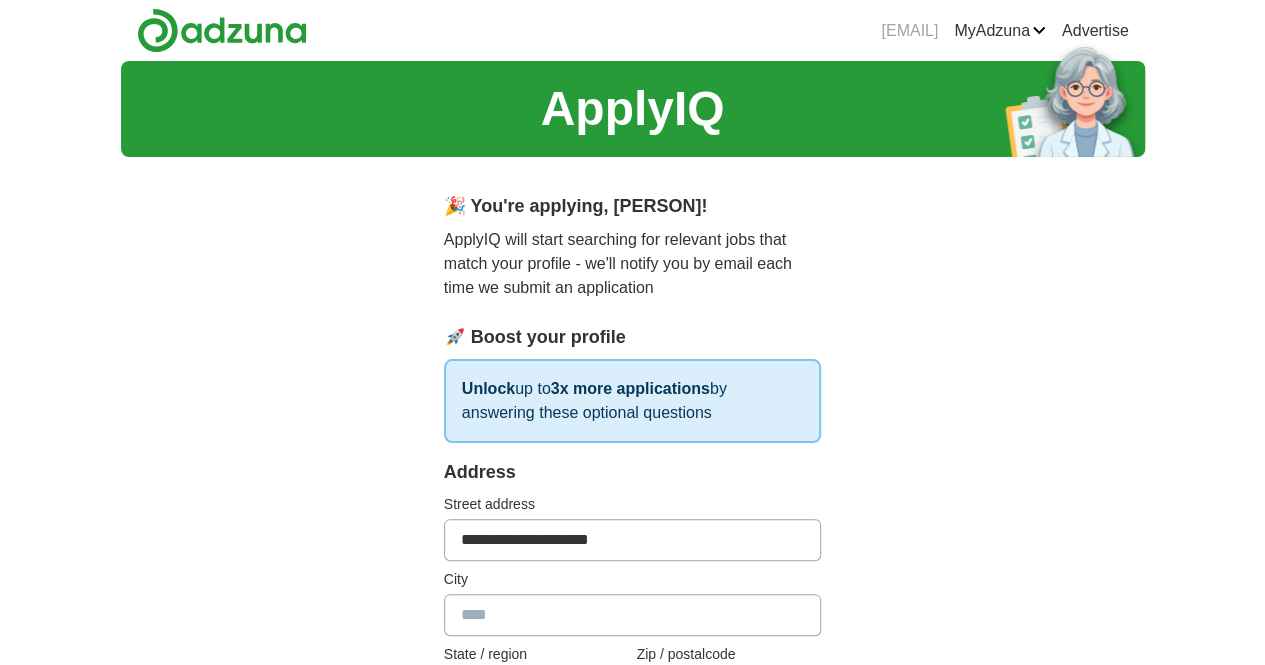 type on "******" 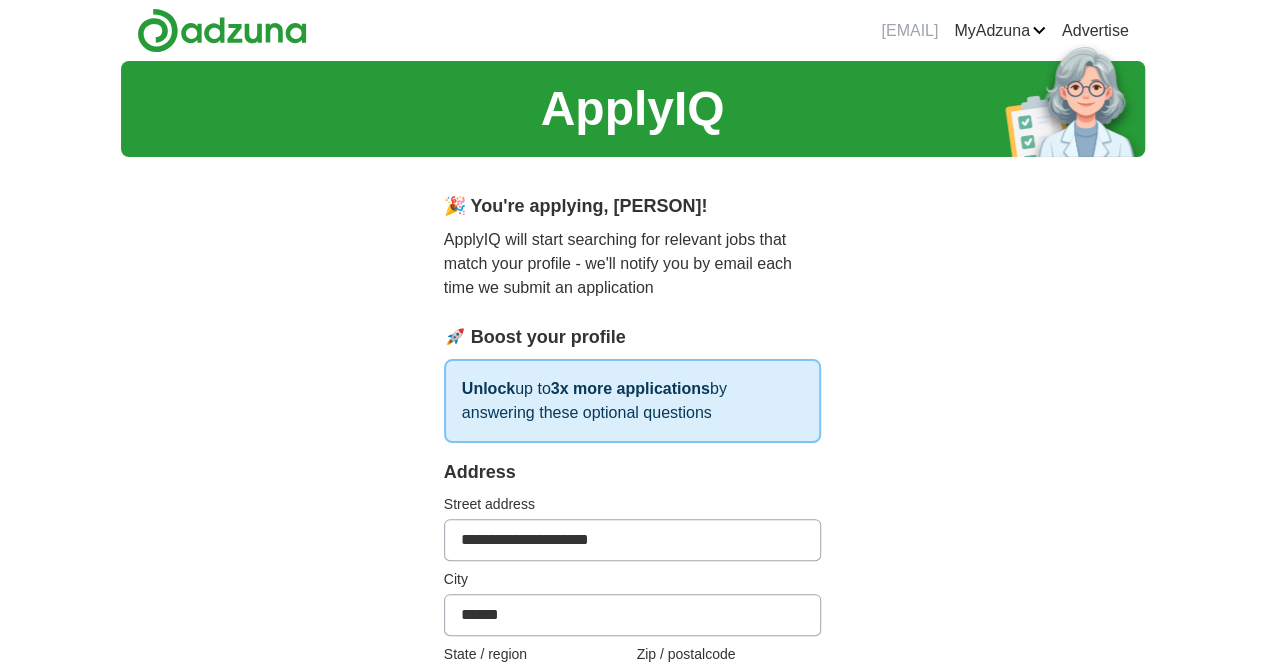 type on "*****" 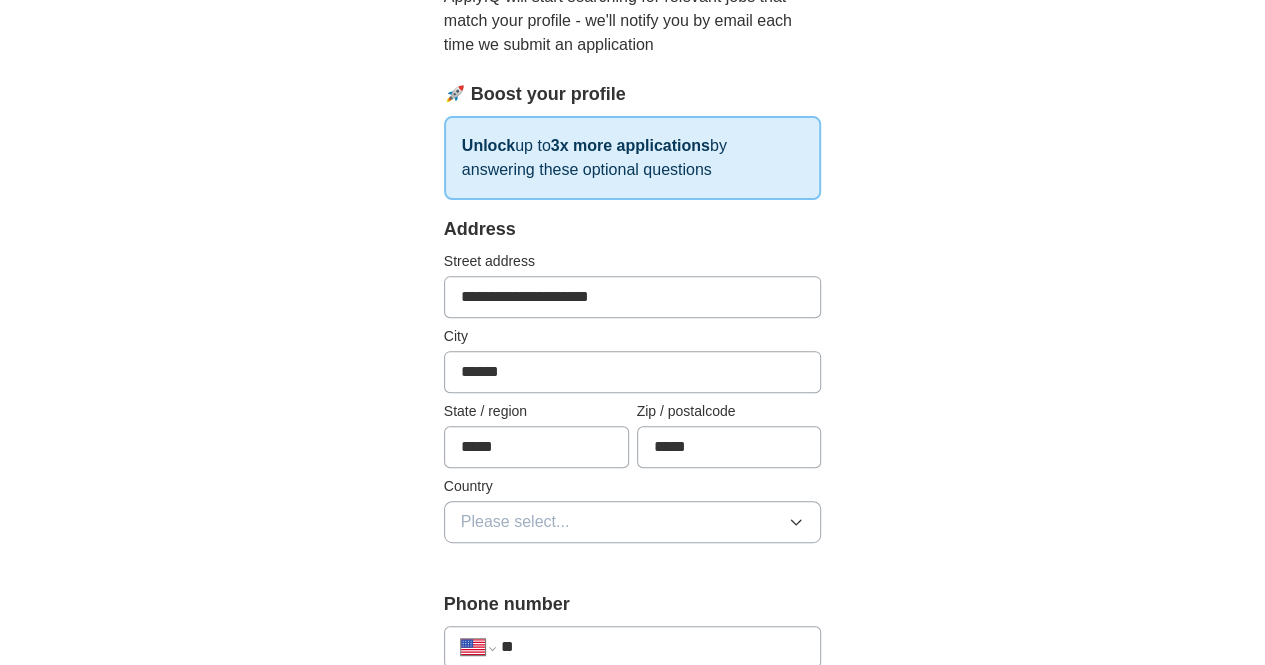 scroll, scrollTop: 244, scrollLeft: 0, axis: vertical 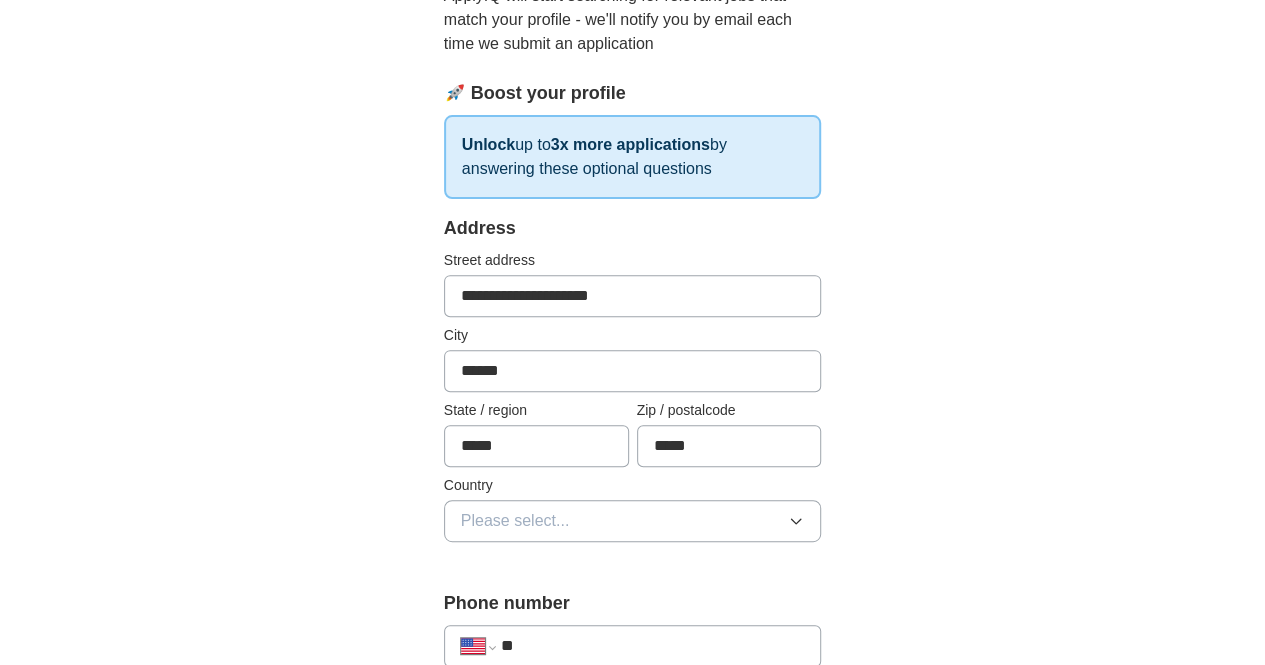 click on "Please select..." at bounding box center [633, 521] 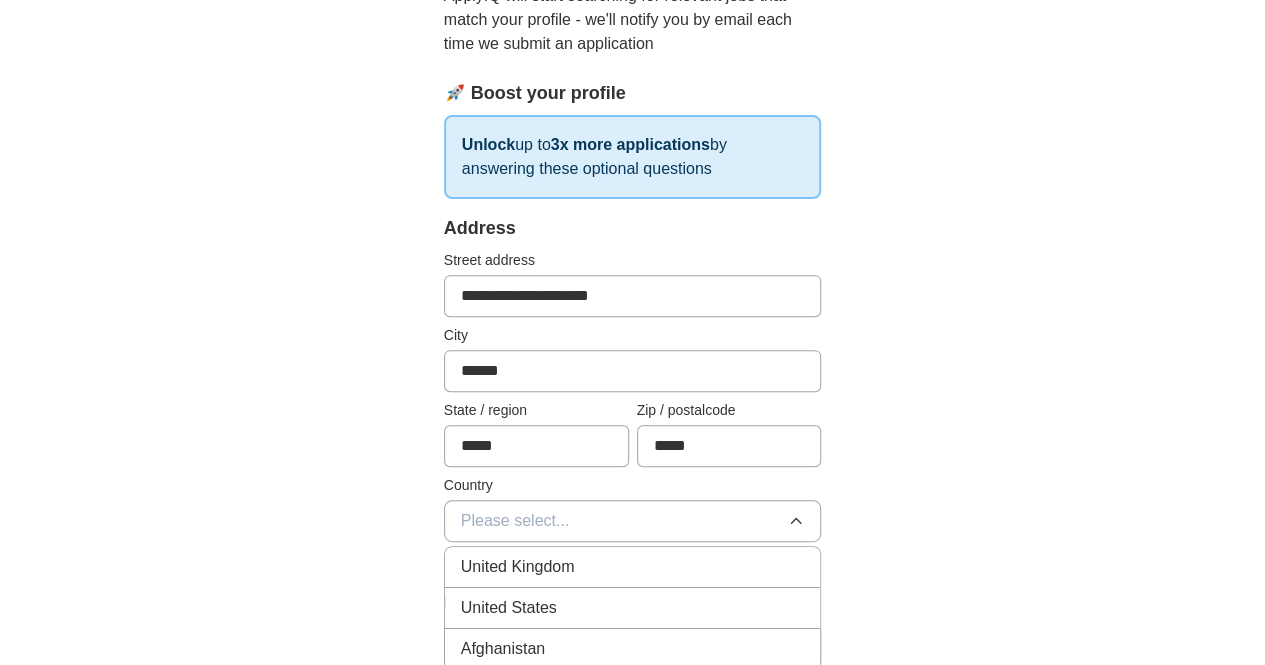 click on "United States" at bounding box center (633, 608) 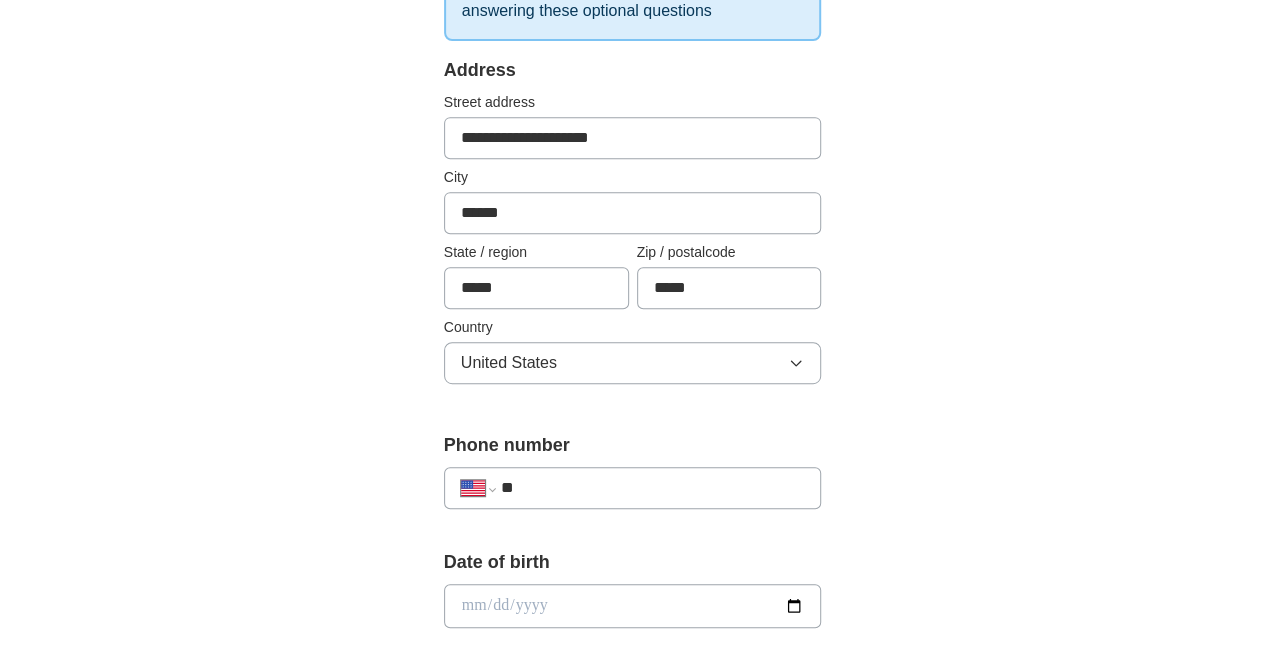 scroll, scrollTop: 419, scrollLeft: 0, axis: vertical 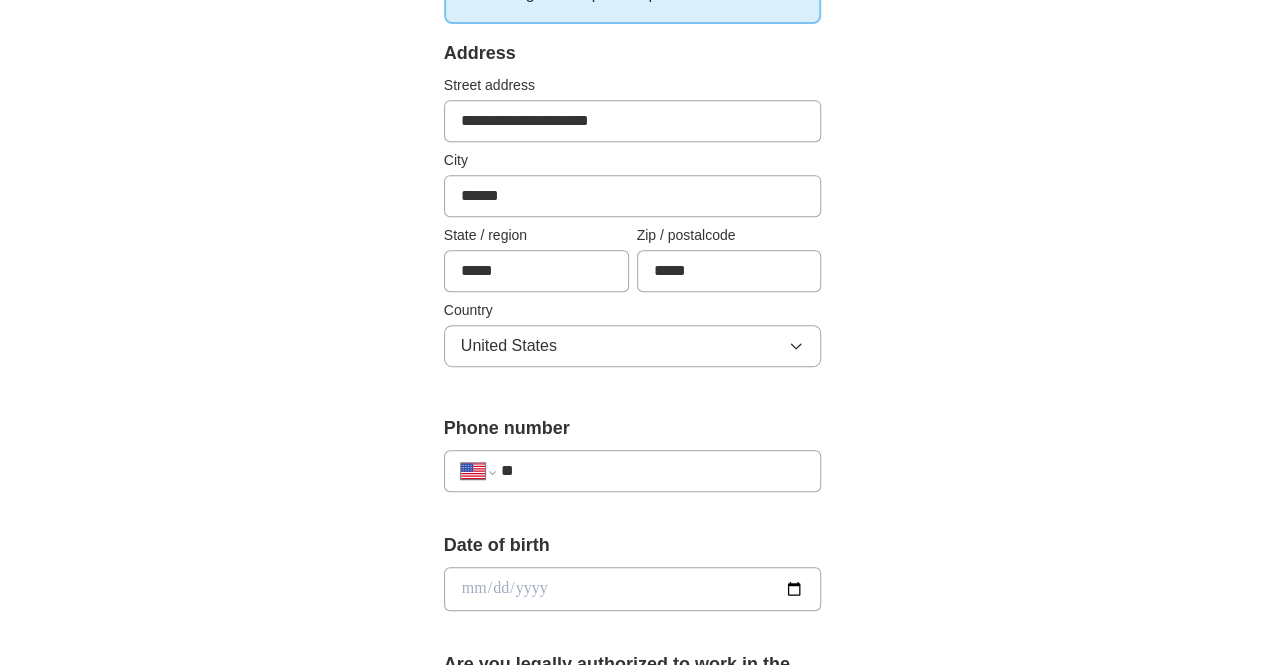 click on "**" at bounding box center (653, 471) 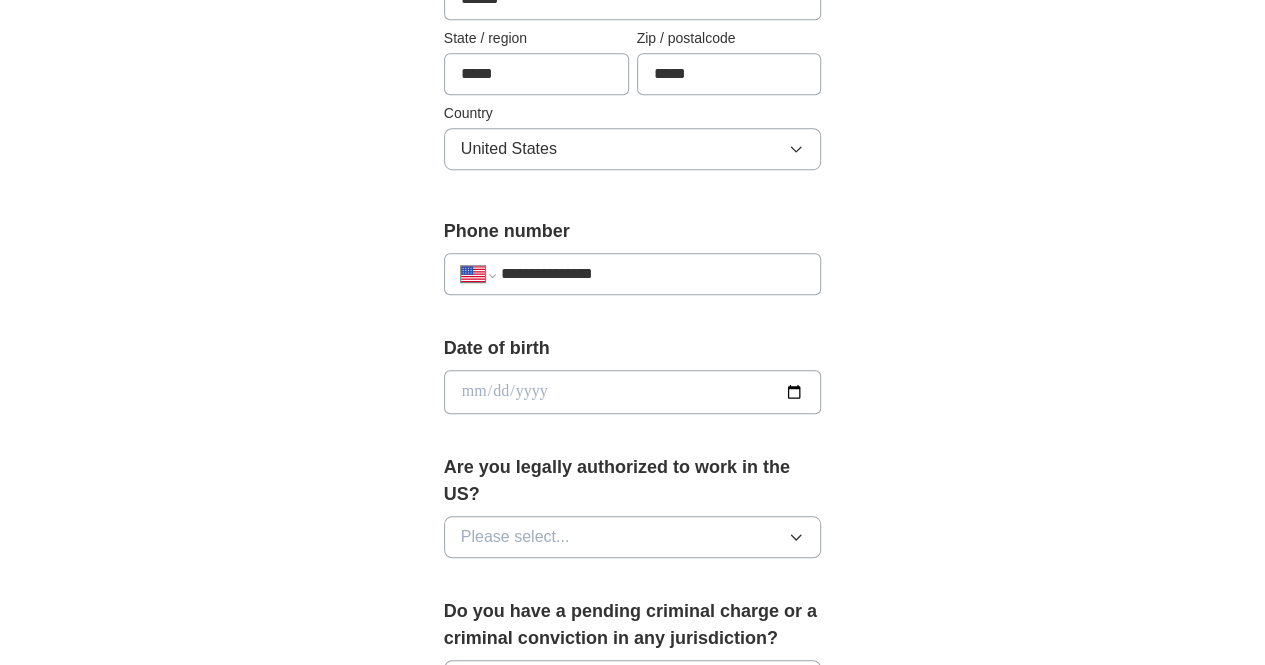 scroll, scrollTop: 617, scrollLeft: 0, axis: vertical 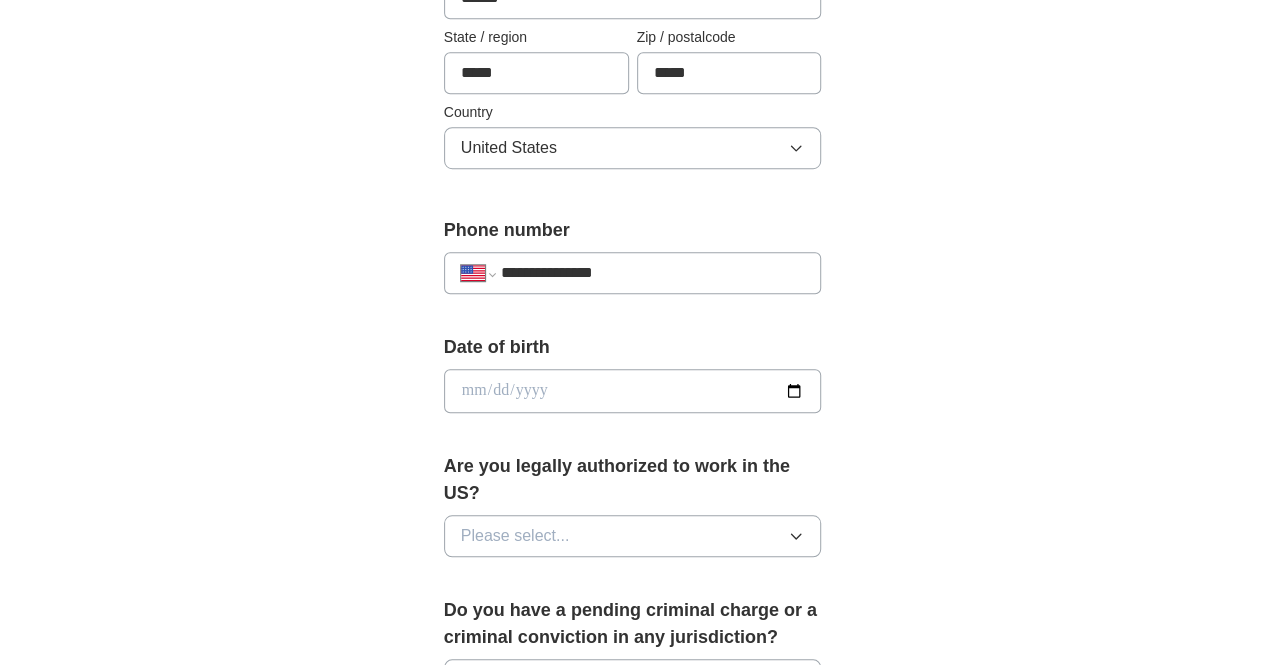 type on "**********" 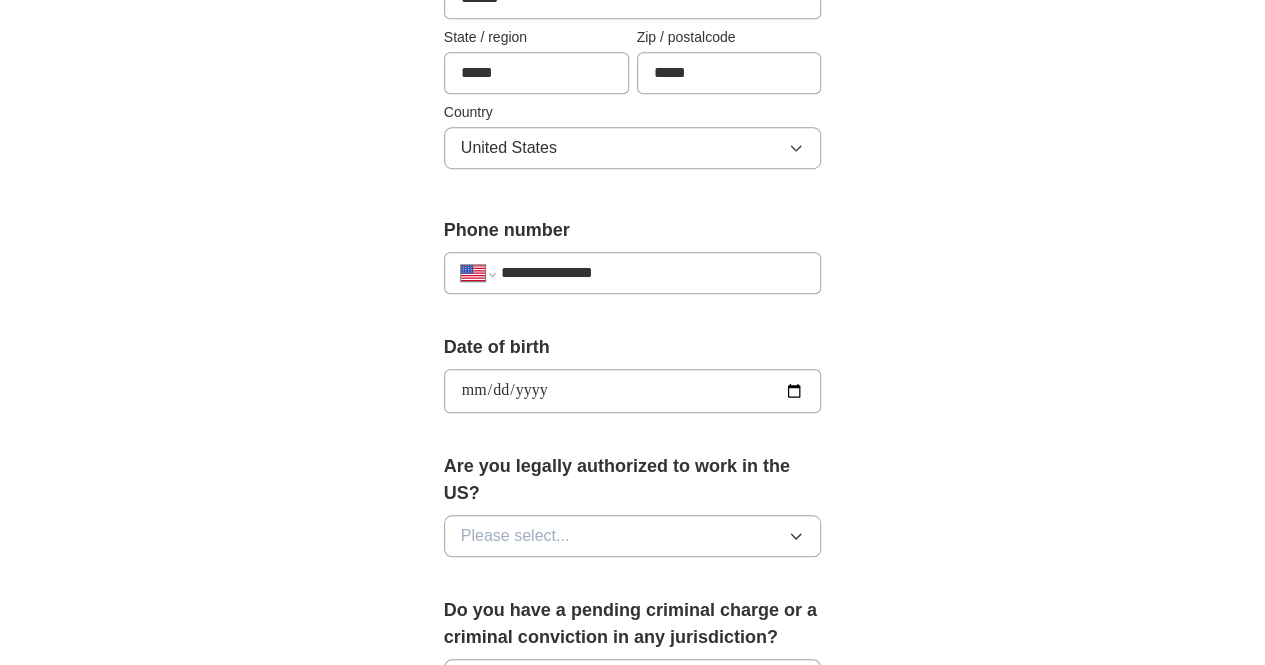 type on "**********" 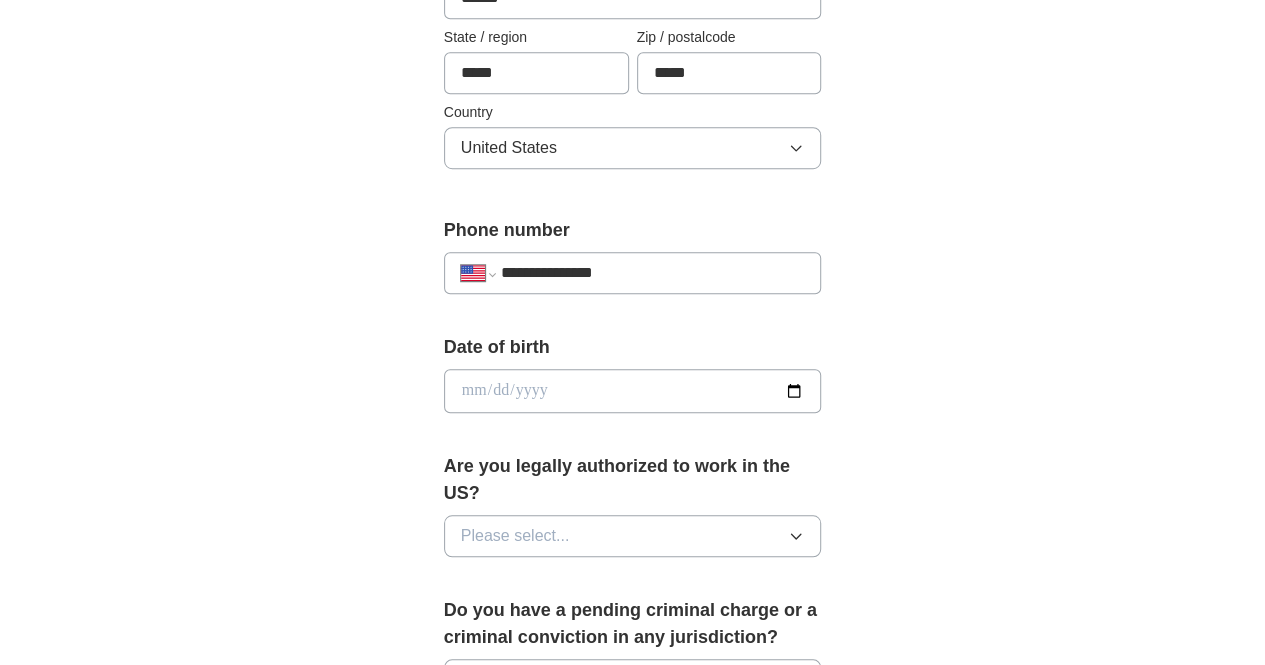 type on "**********" 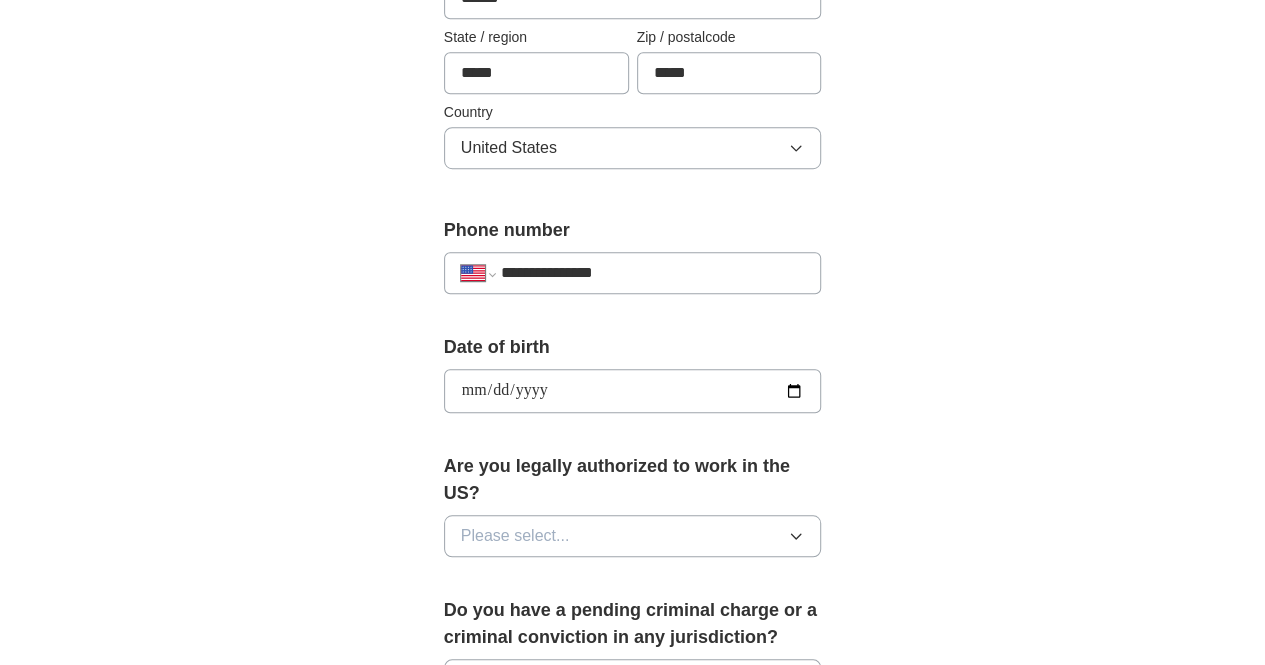 click on "Please select..." at bounding box center (515, 536) 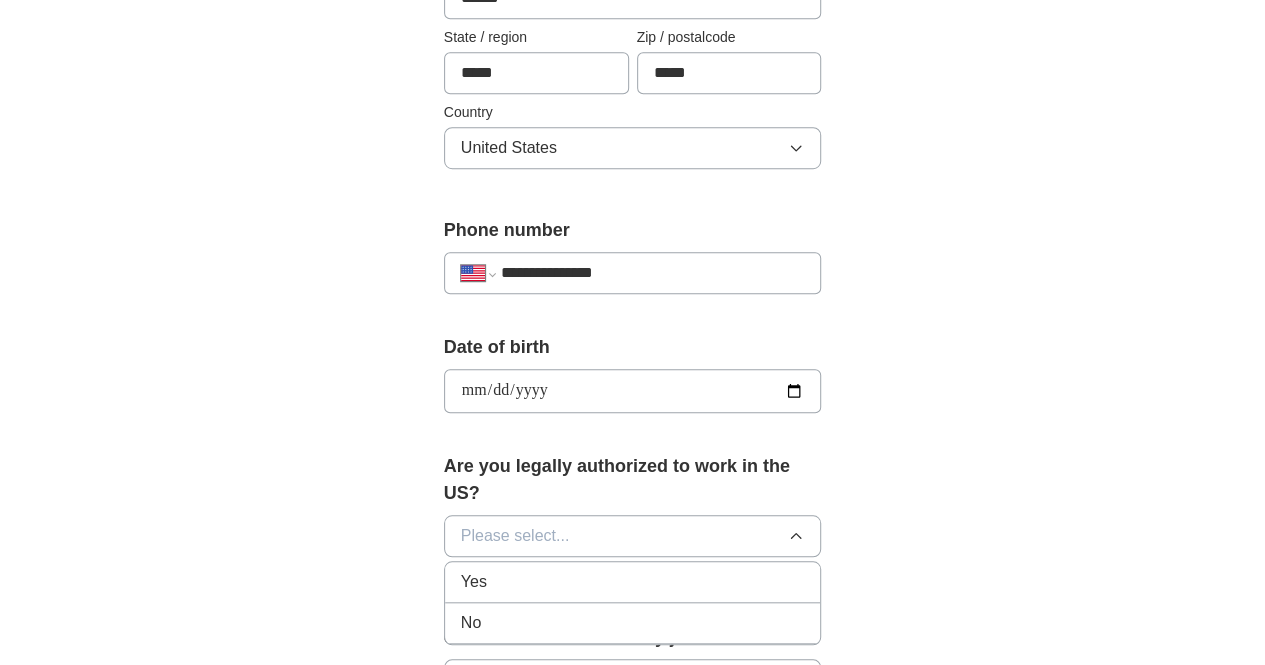 click on "Yes" at bounding box center [633, 582] 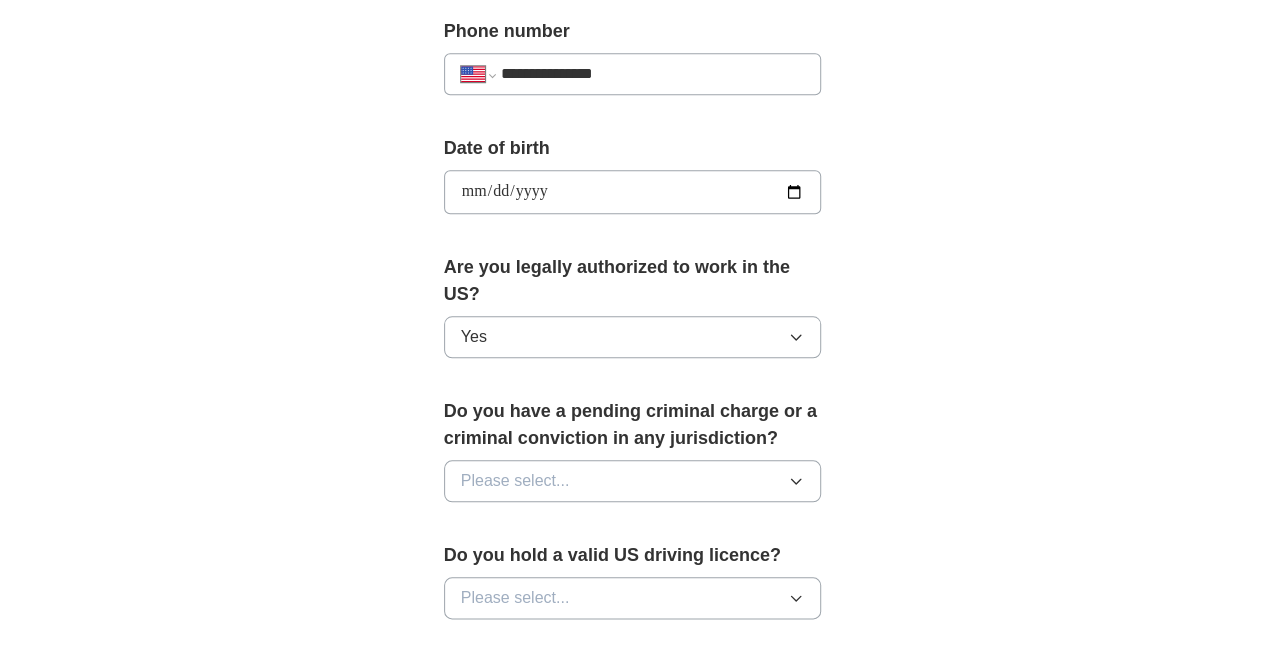 scroll, scrollTop: 817, scrollLeft: 0, axis: vertical 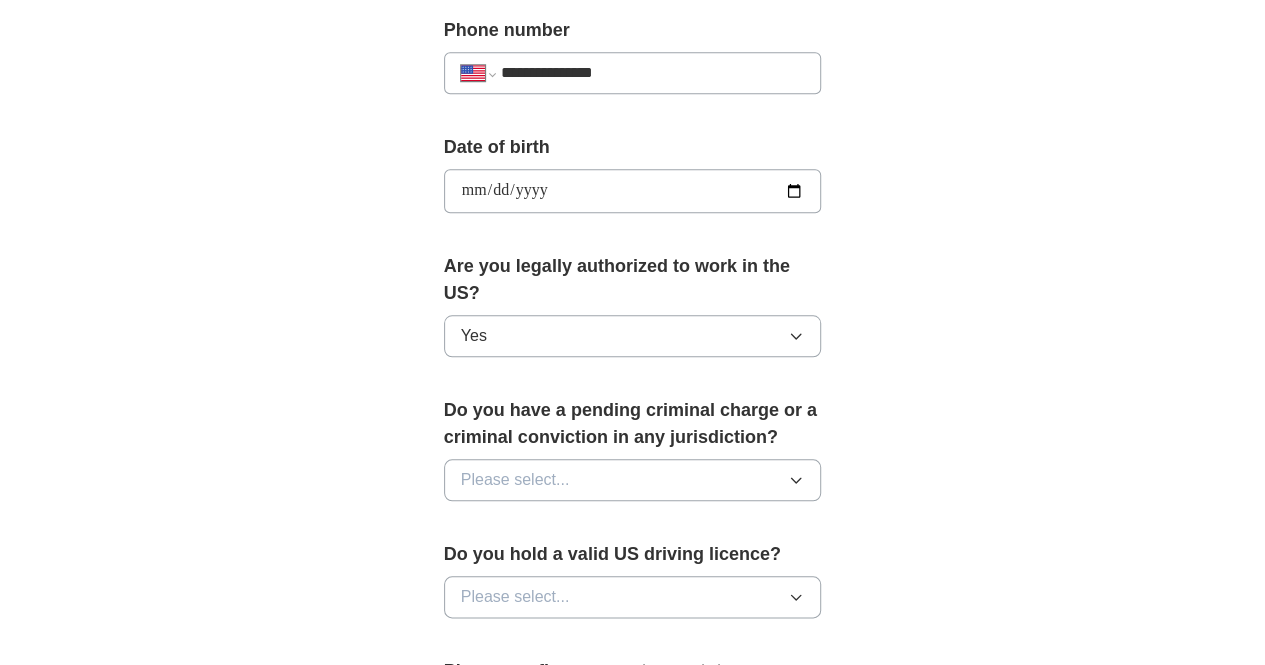 click on "Please select..." at bounding box center (515, 480) 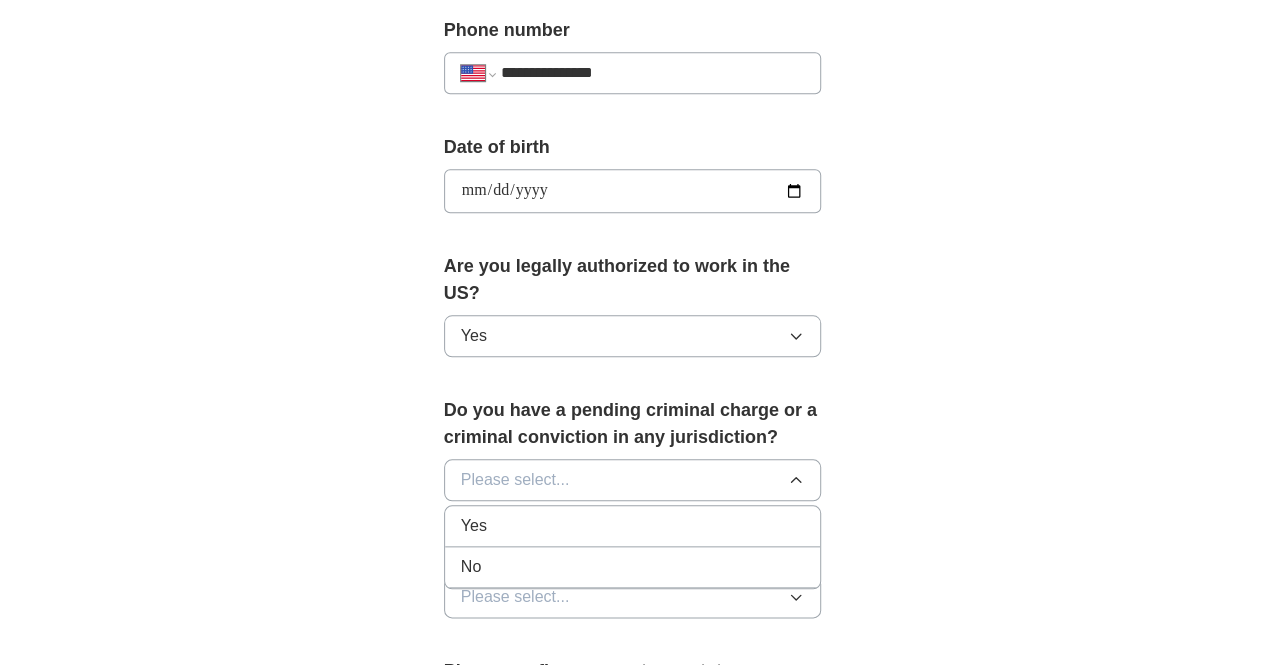 click on "No" at bounding box center (633, 567) 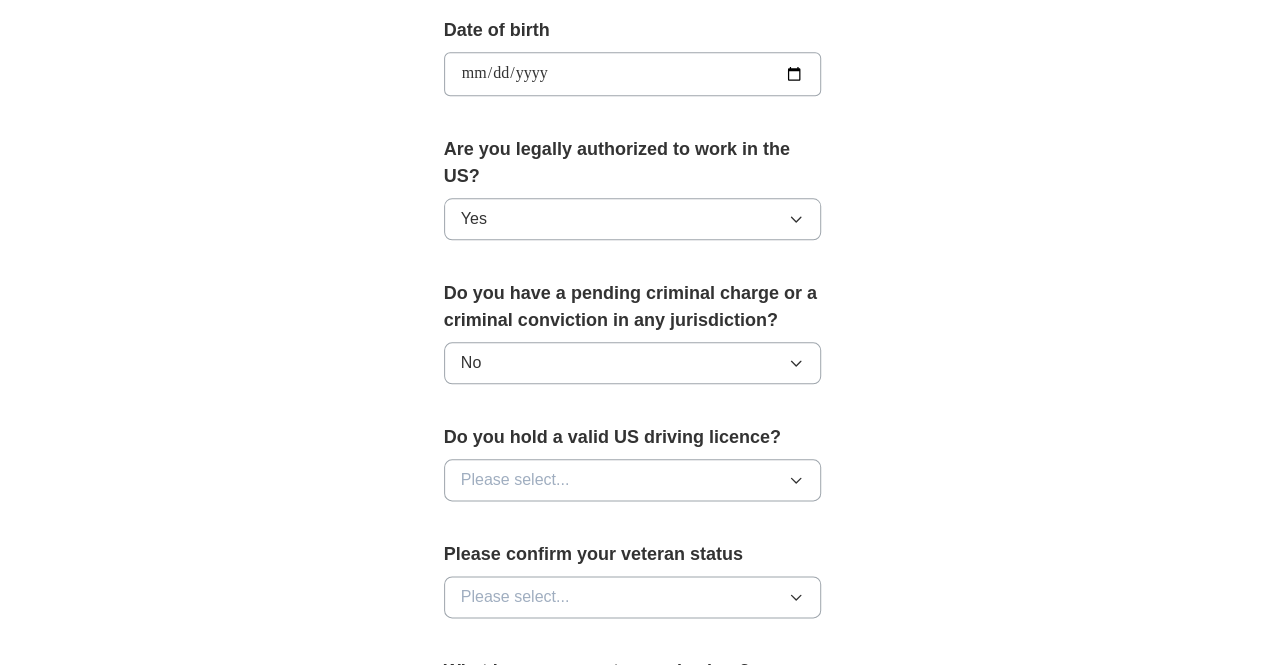 scroll, scrollTop: 935, scrollLeft: 0, axis: vertical 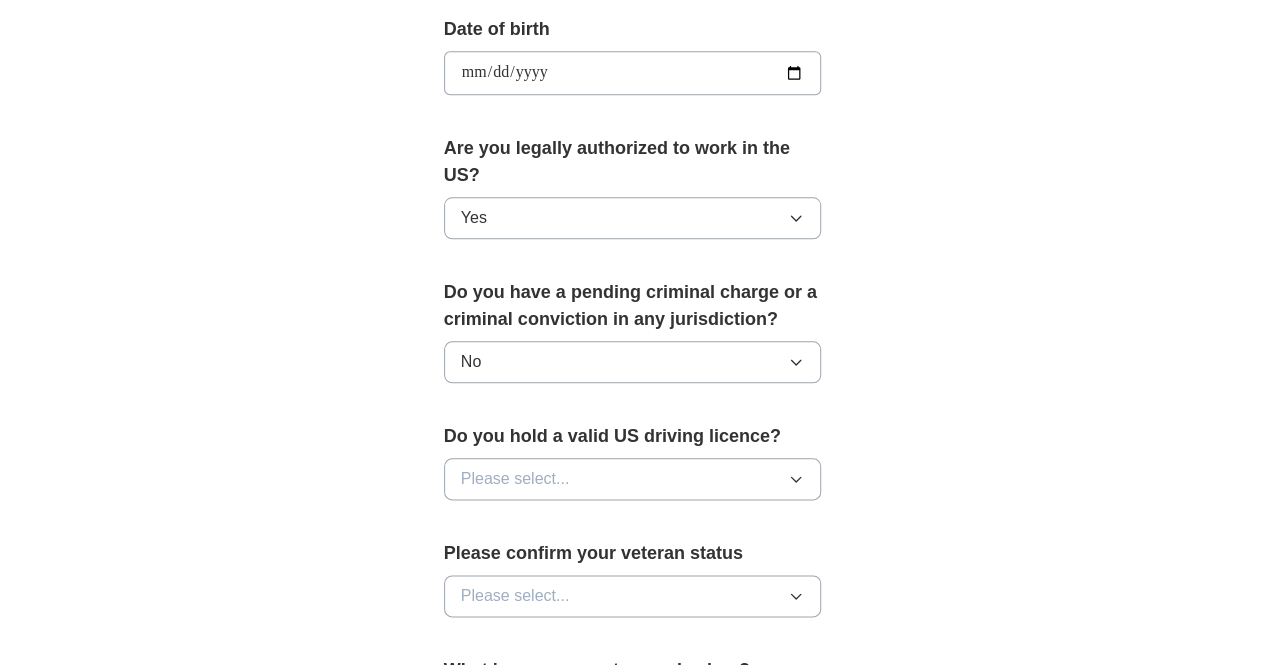 click on "Please select..." at bounding box center (633, 479) 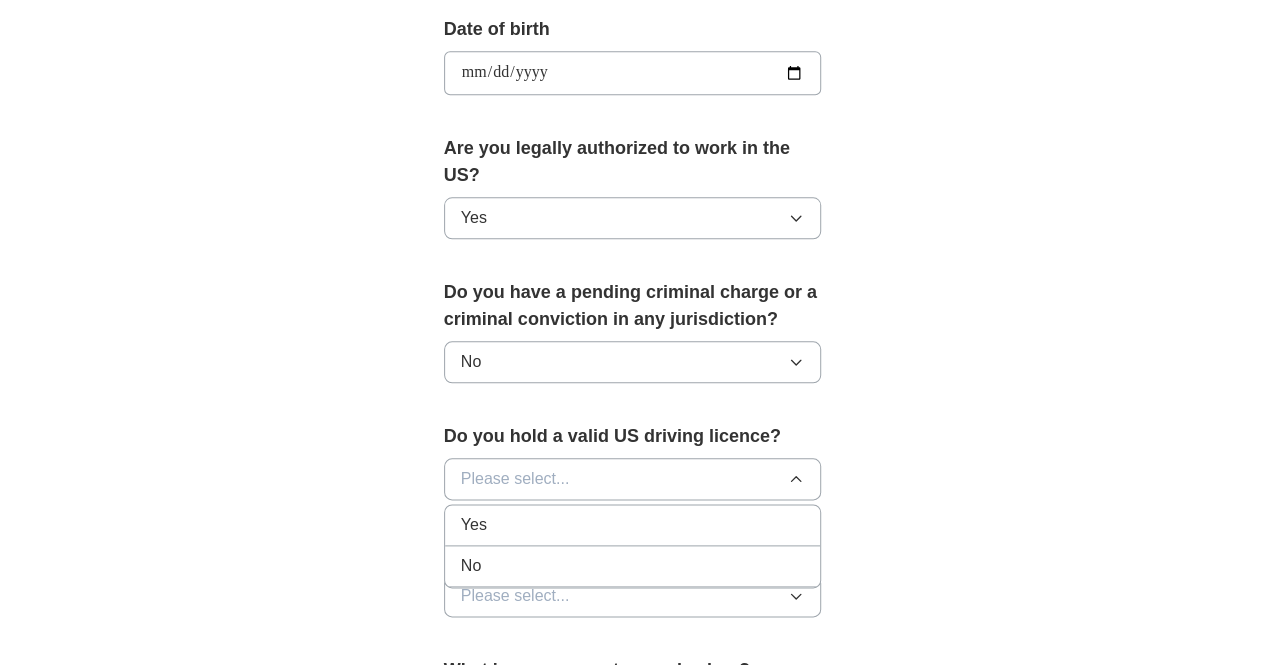 click on "Yes" at bounding box center (633, 525) 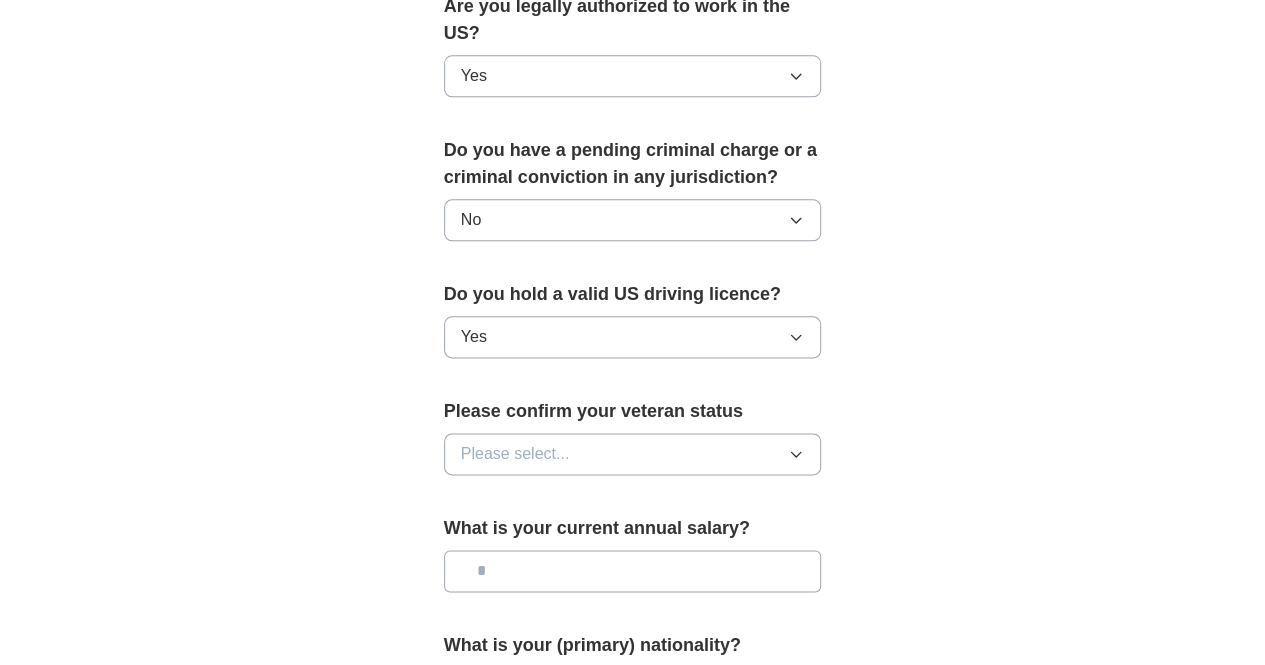 scroll, scrollTop: 1085, scrollLeft: 0, axis: vertical 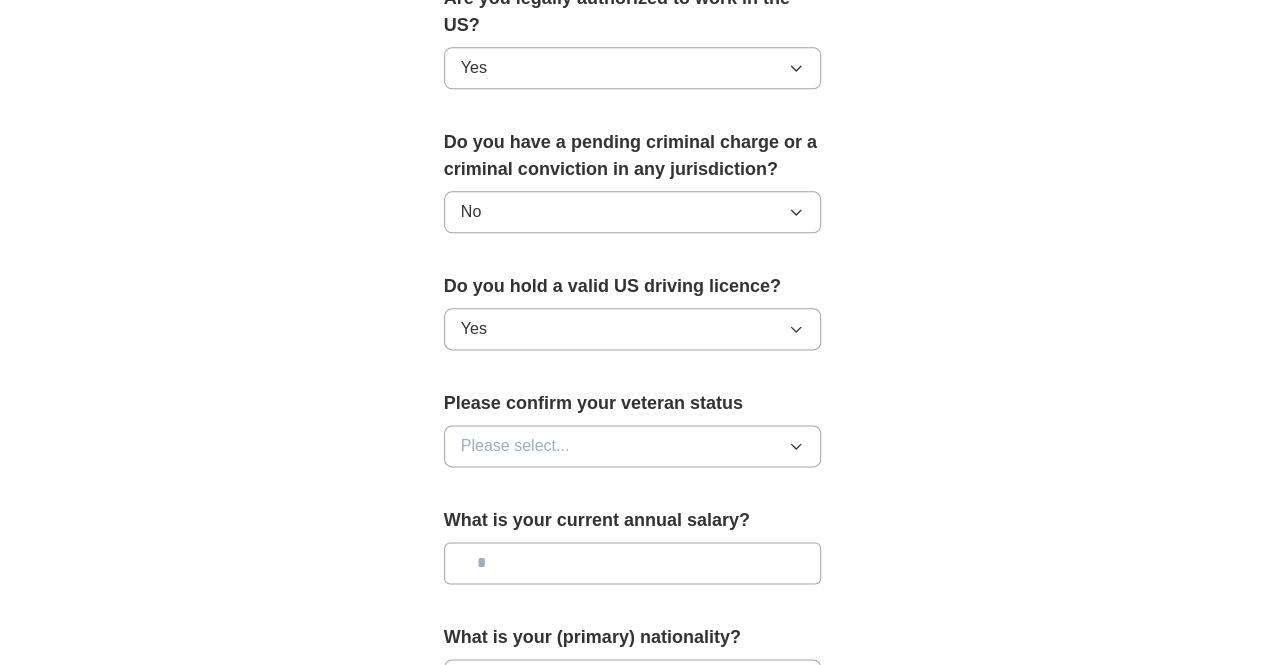 click on "Please select..." at bounding box center [633, 446] 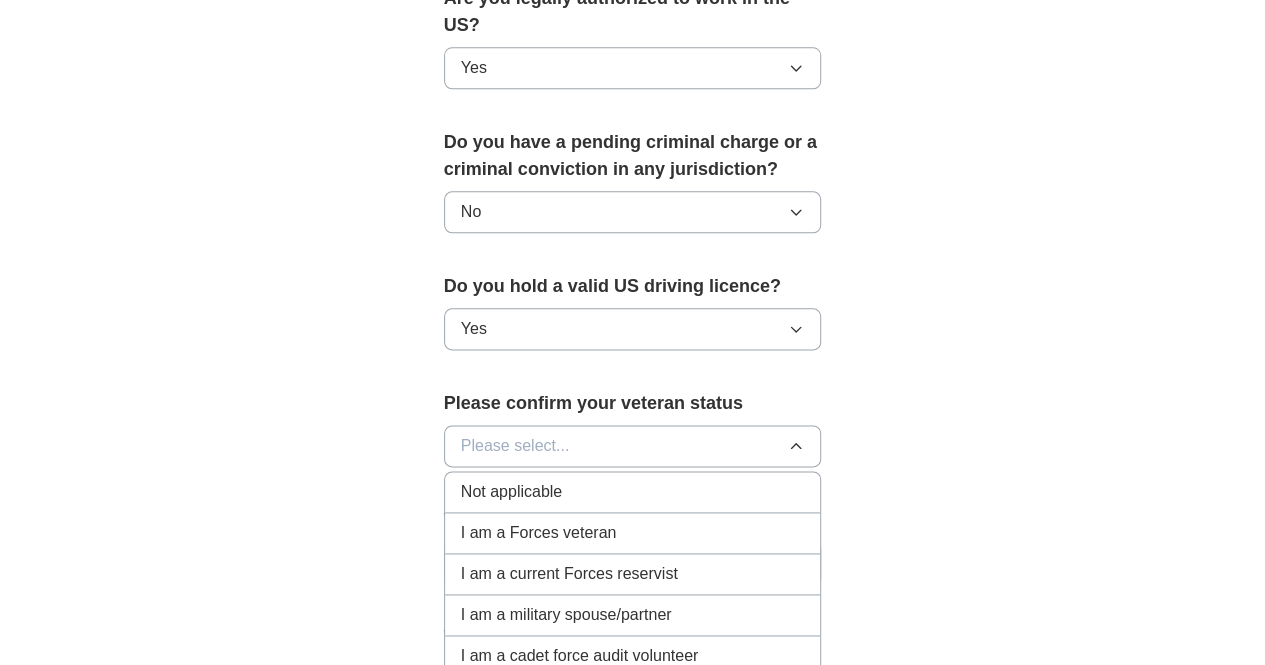 click on "Not applicable" at bounding box center (633, 492) 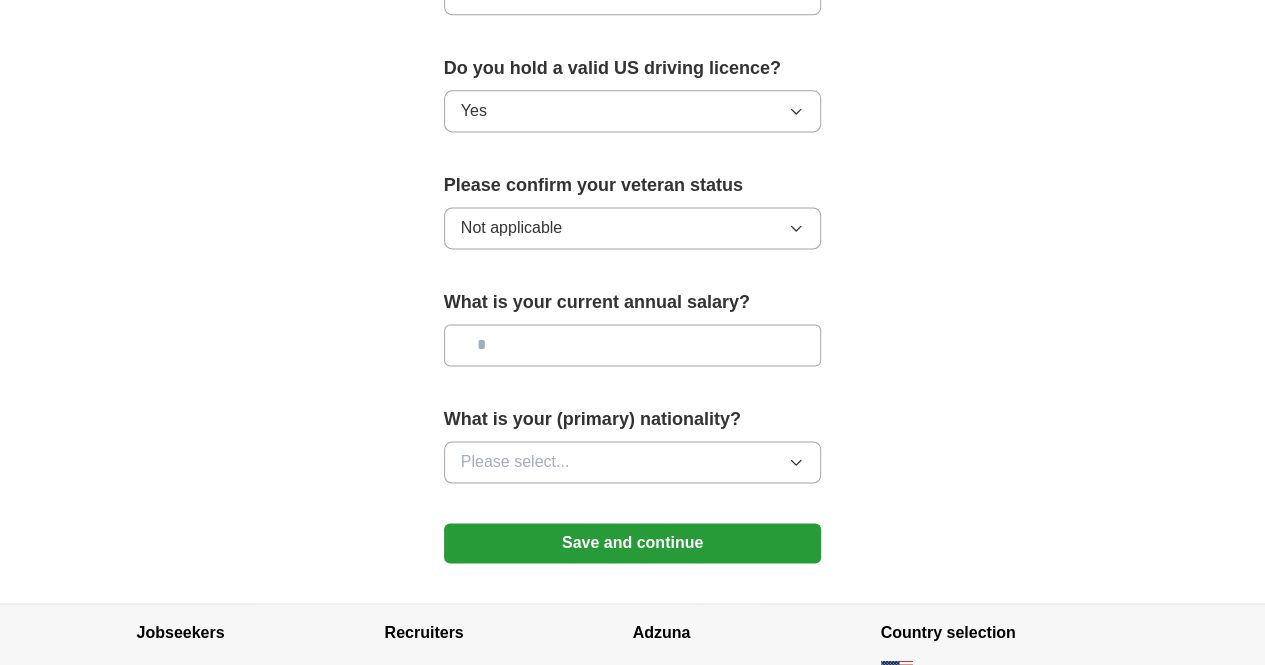 scroll, scrollTop: 1308, scrollLeft: 0, axis: vertical 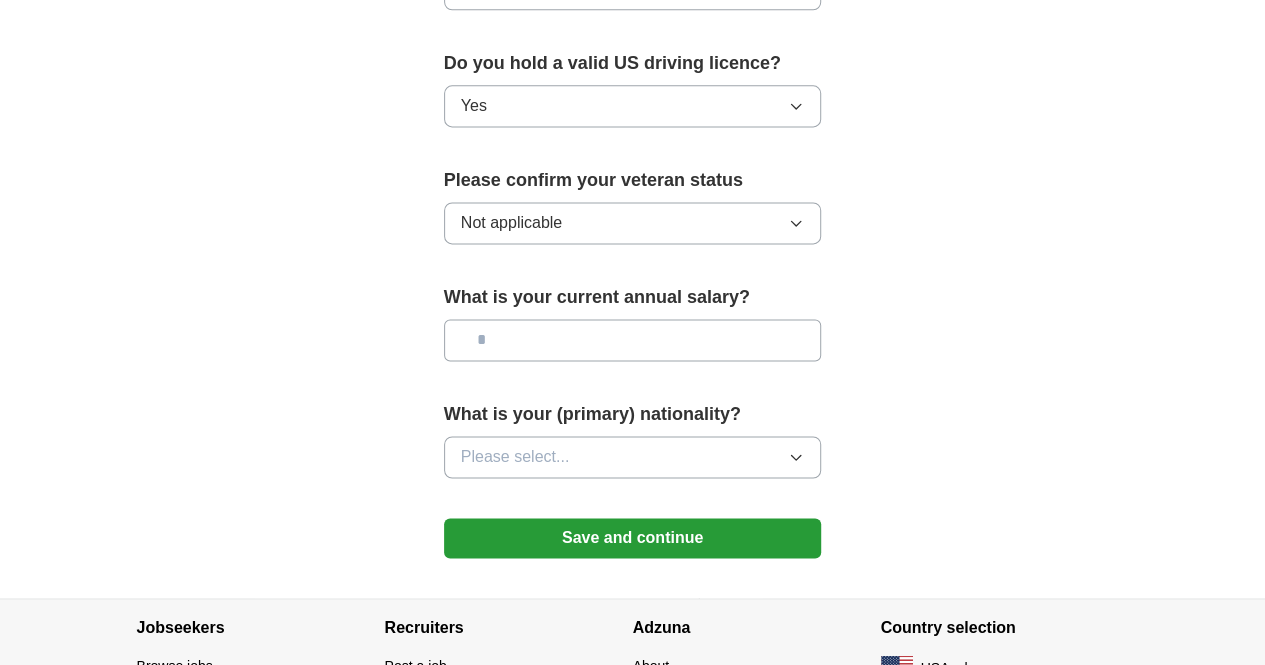 click at bounding box center [633, 340] 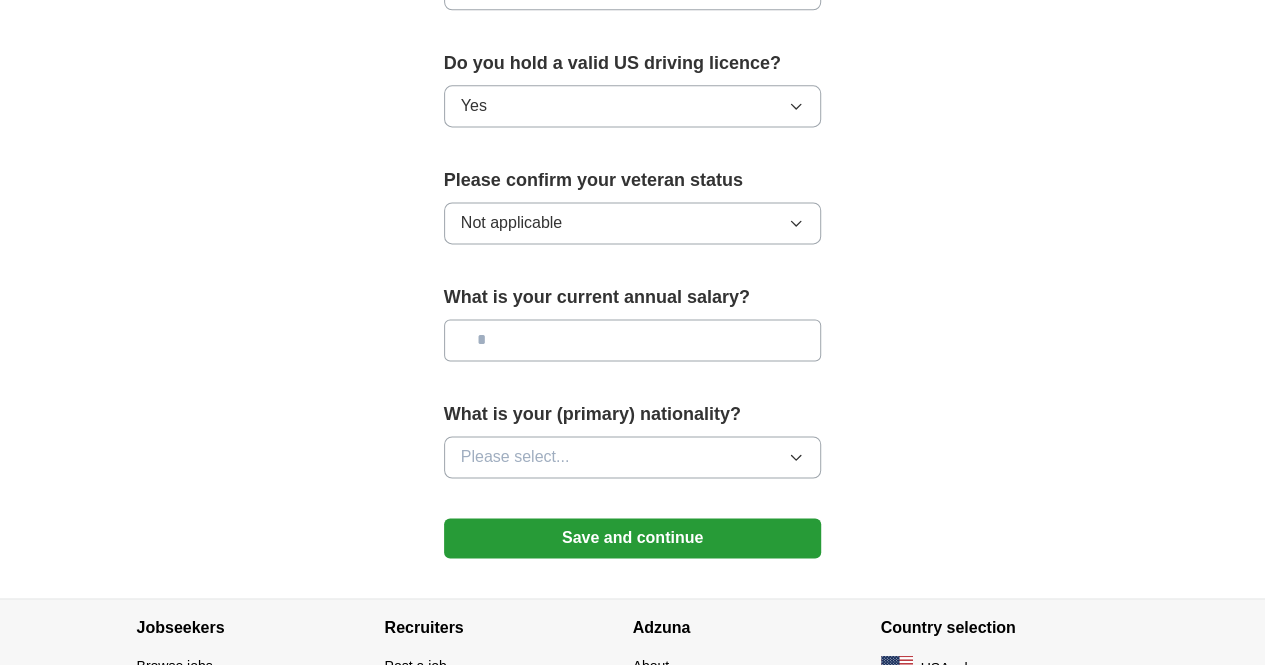 click at bounding box center [633, 340] 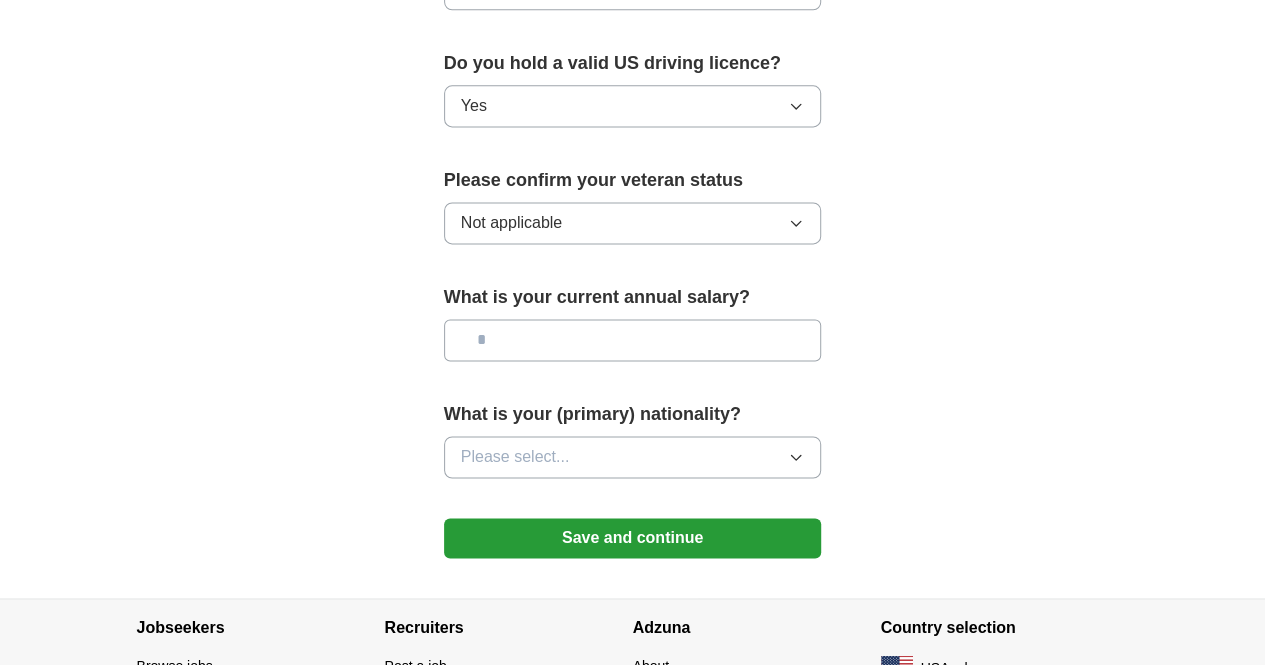 click at bounding box center (633, 340) 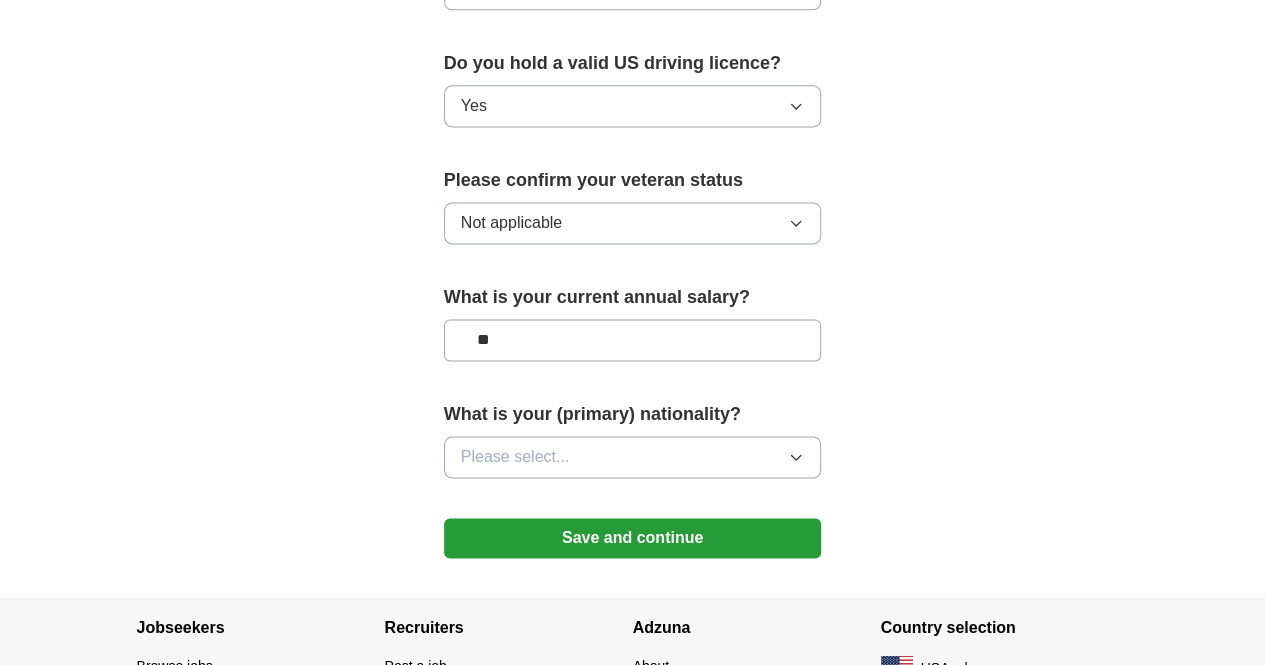 type on "**" 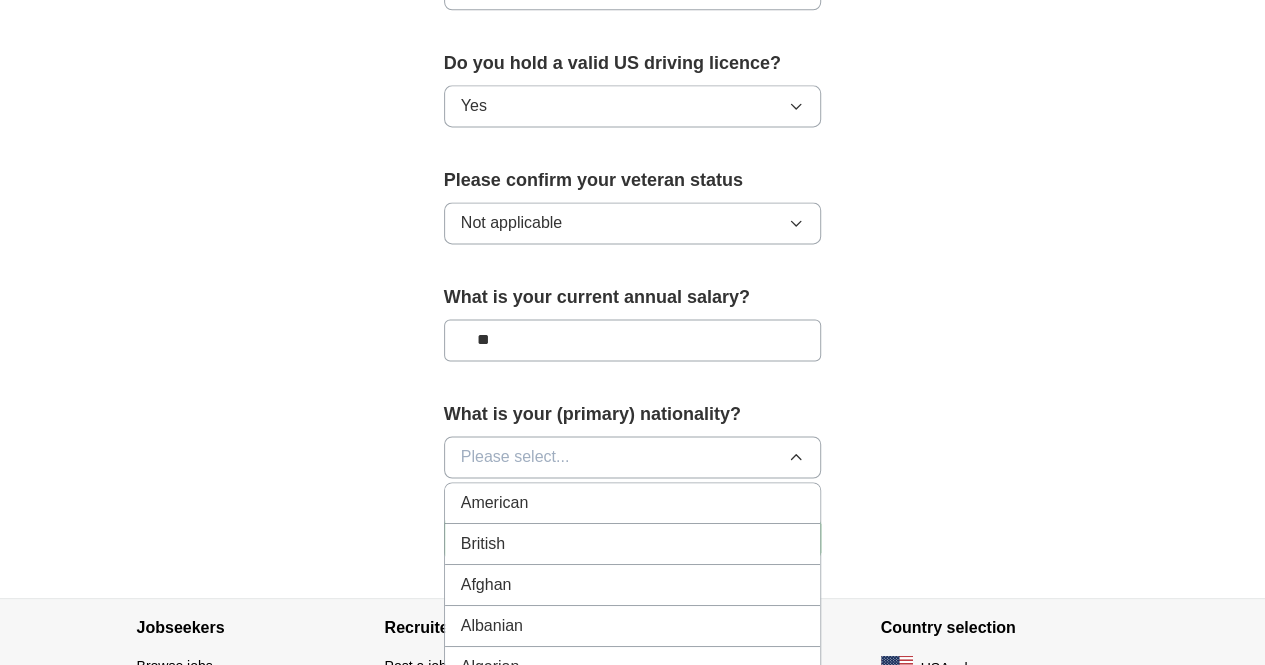 type 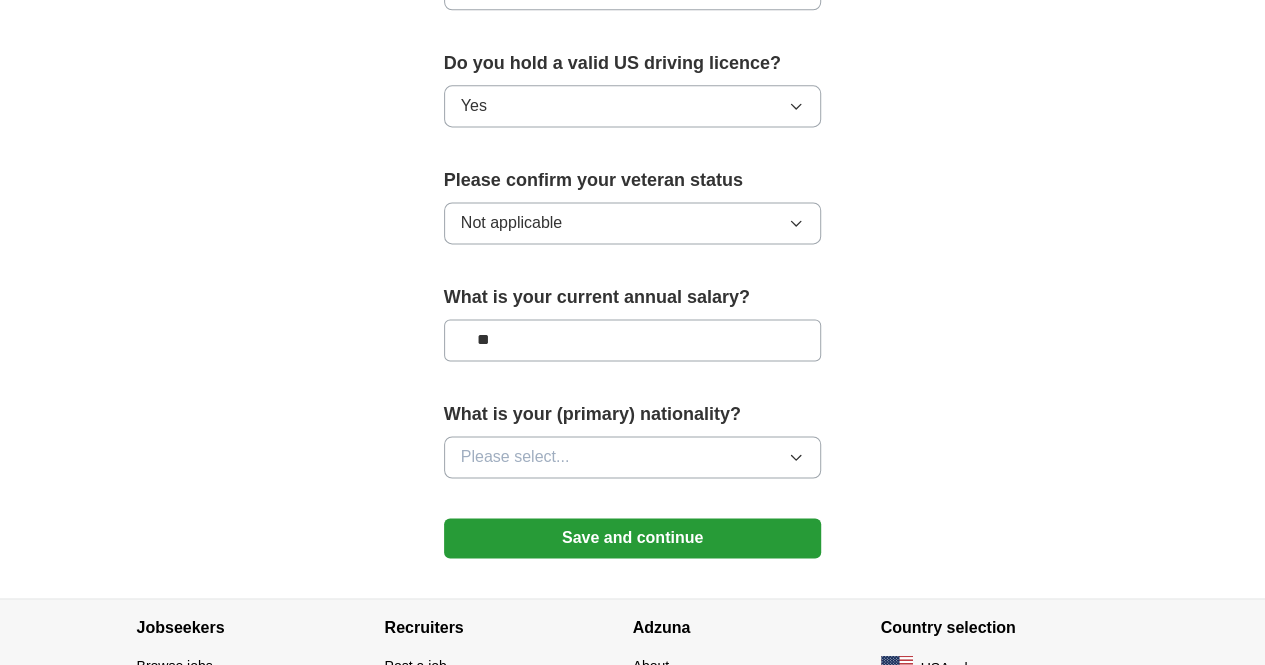 click on "Please select..." at bounding box center (515, 457) 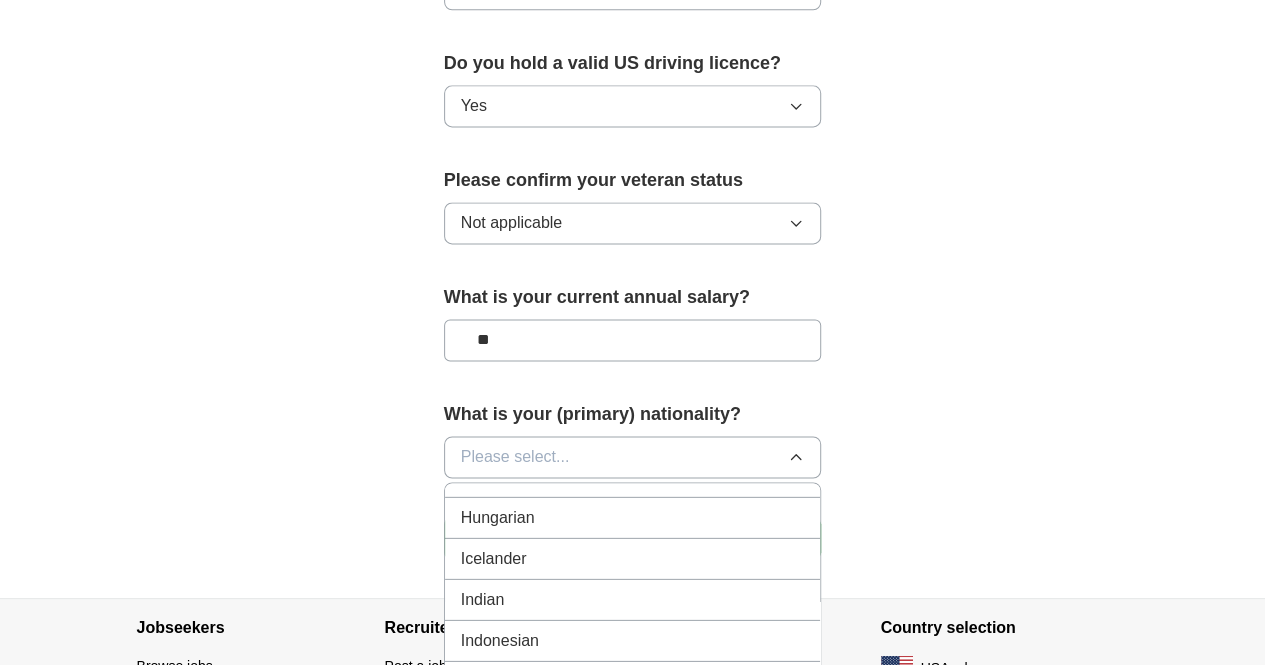 scroll, scrollTop: 3183, scrollLeft: 0, axis: vertical 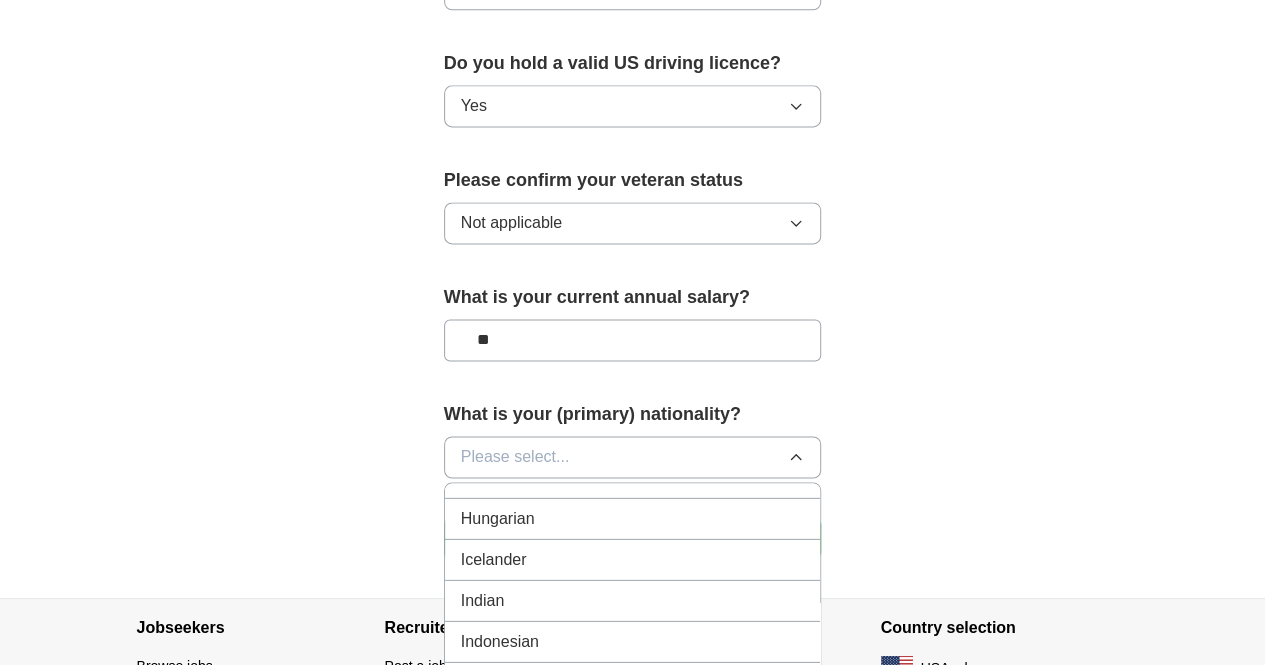 click on "Indian" at bounding box center (633, 600) 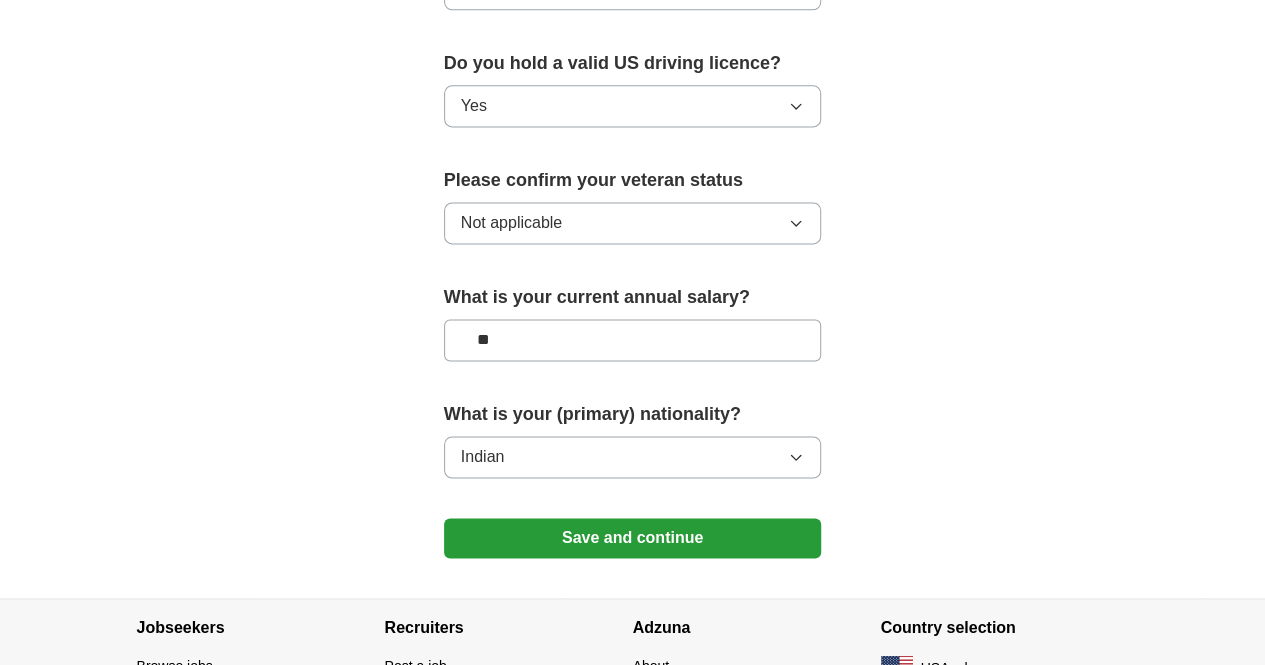 click on "Save and continue" at bounding box center [633, 538] 